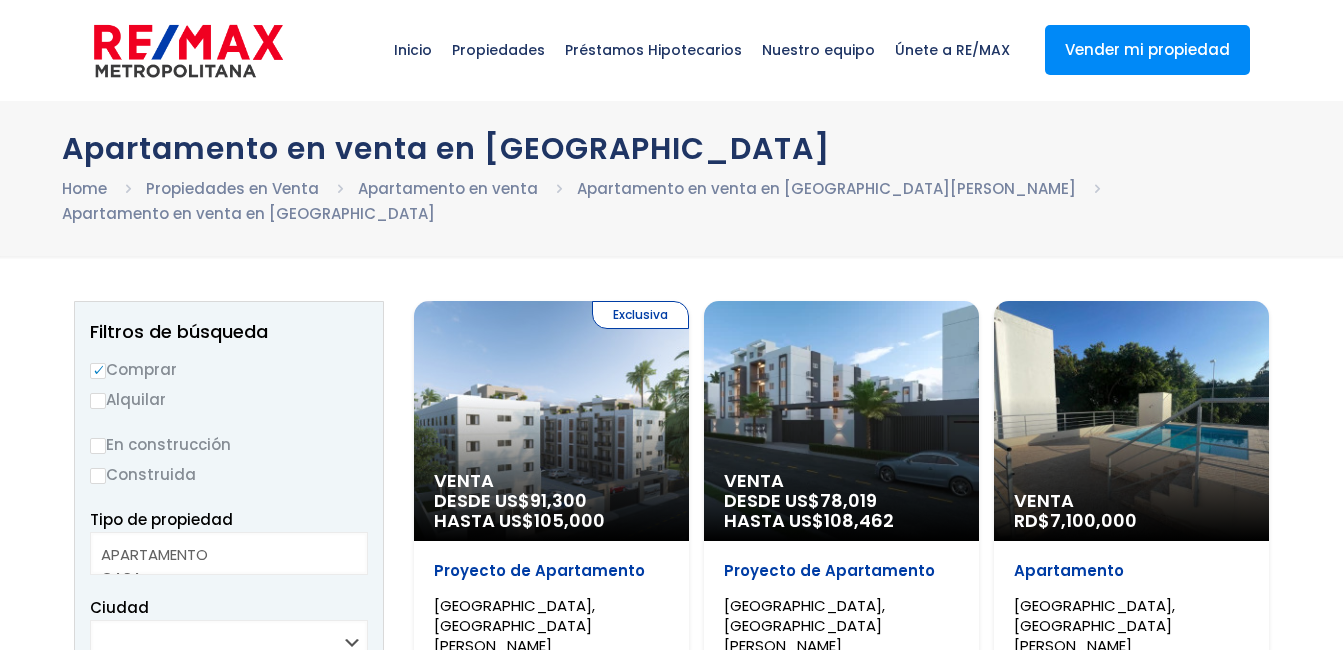 select 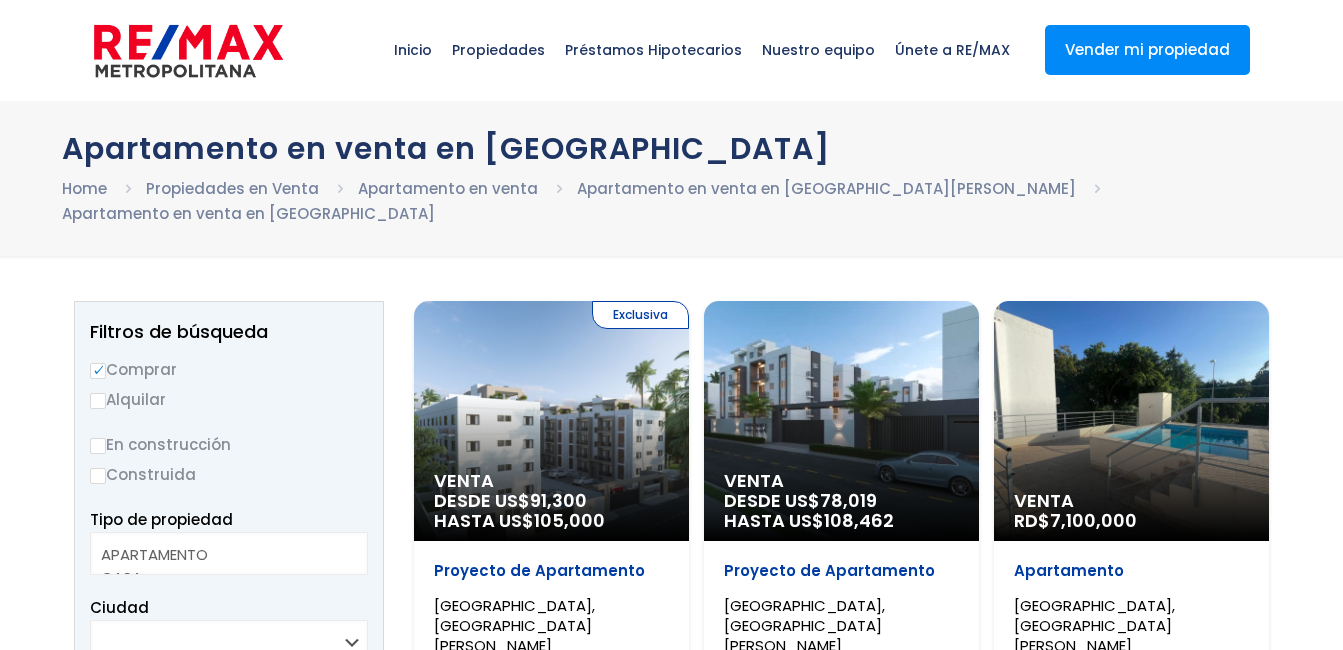 scroll, scrollTop: 0, scrollLeft: 0, axis: both 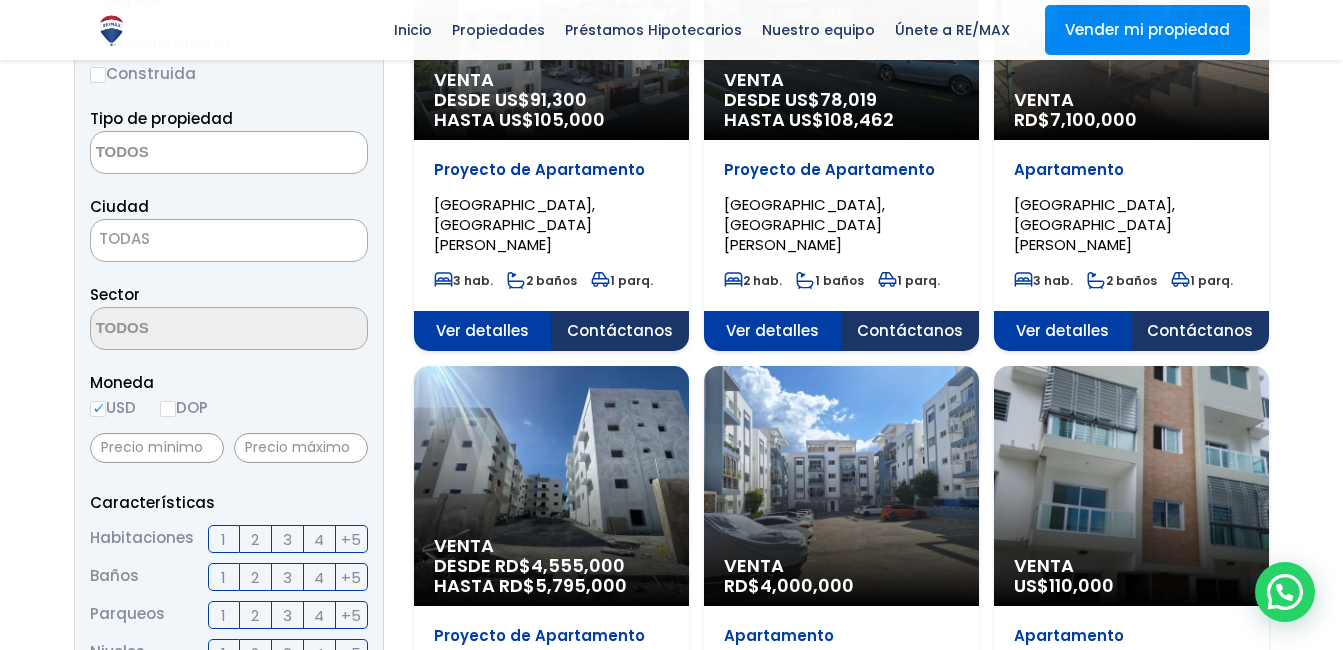 click on "3" at bounding box center (287, 539) 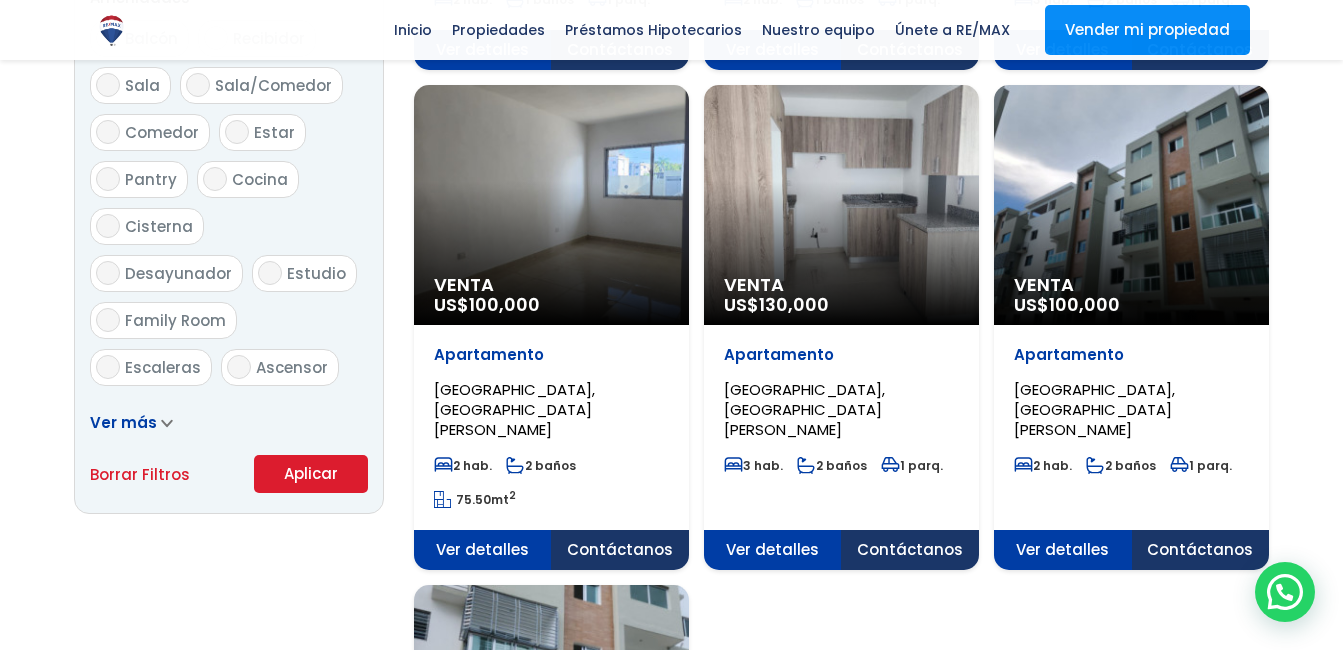 scroll, scrollTop: 1200, scrollLeft: 0, axis: vertical 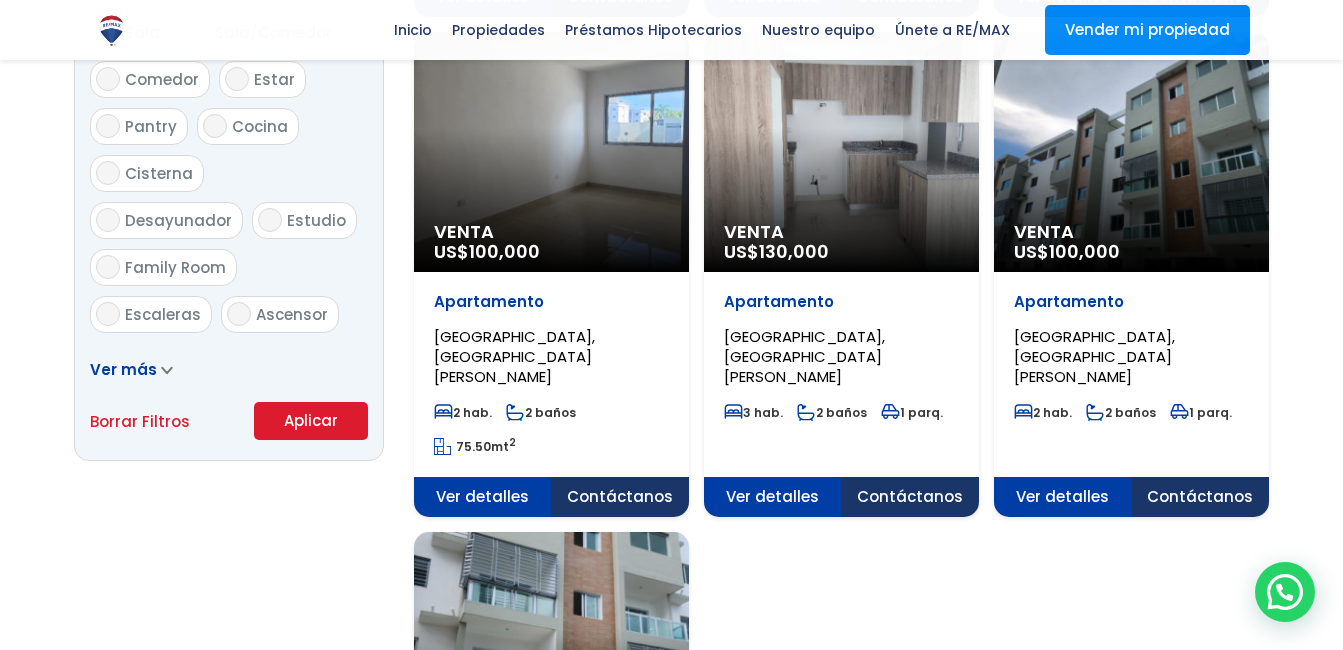 click on "Aplicar" at bounding box center (311, 421) 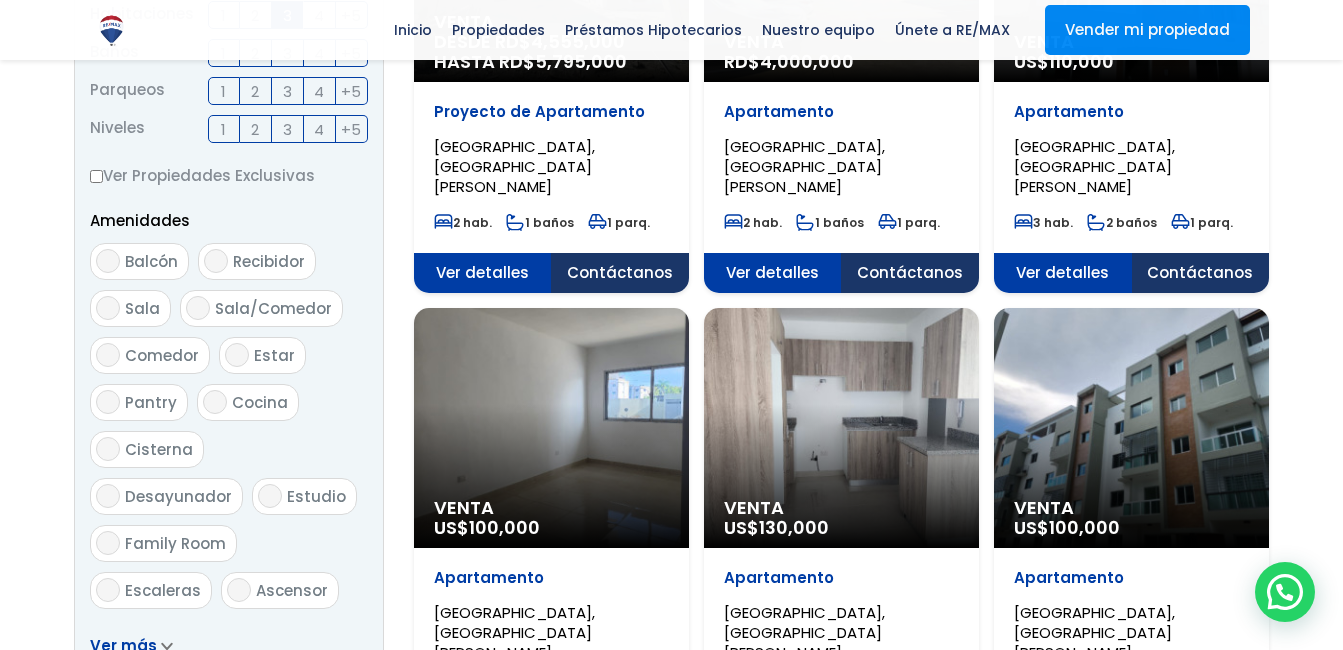 scroll, scrollTop: 900, scrollLeft: 0, axis: vertical 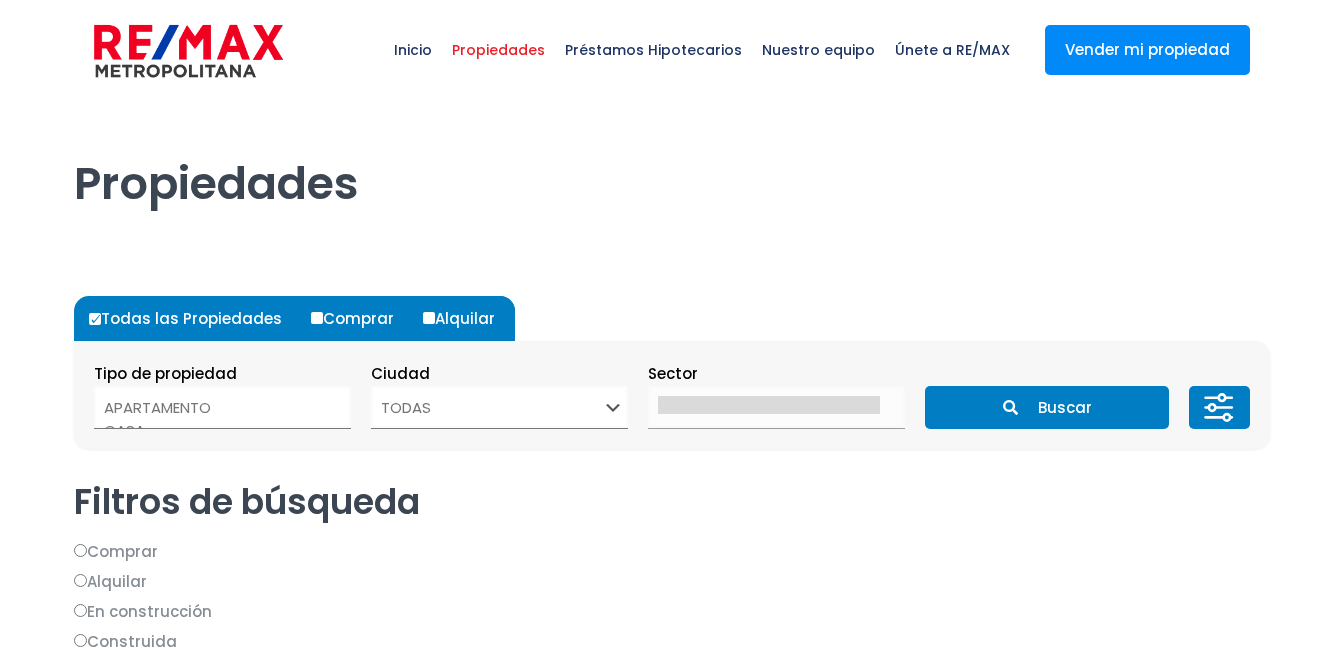select 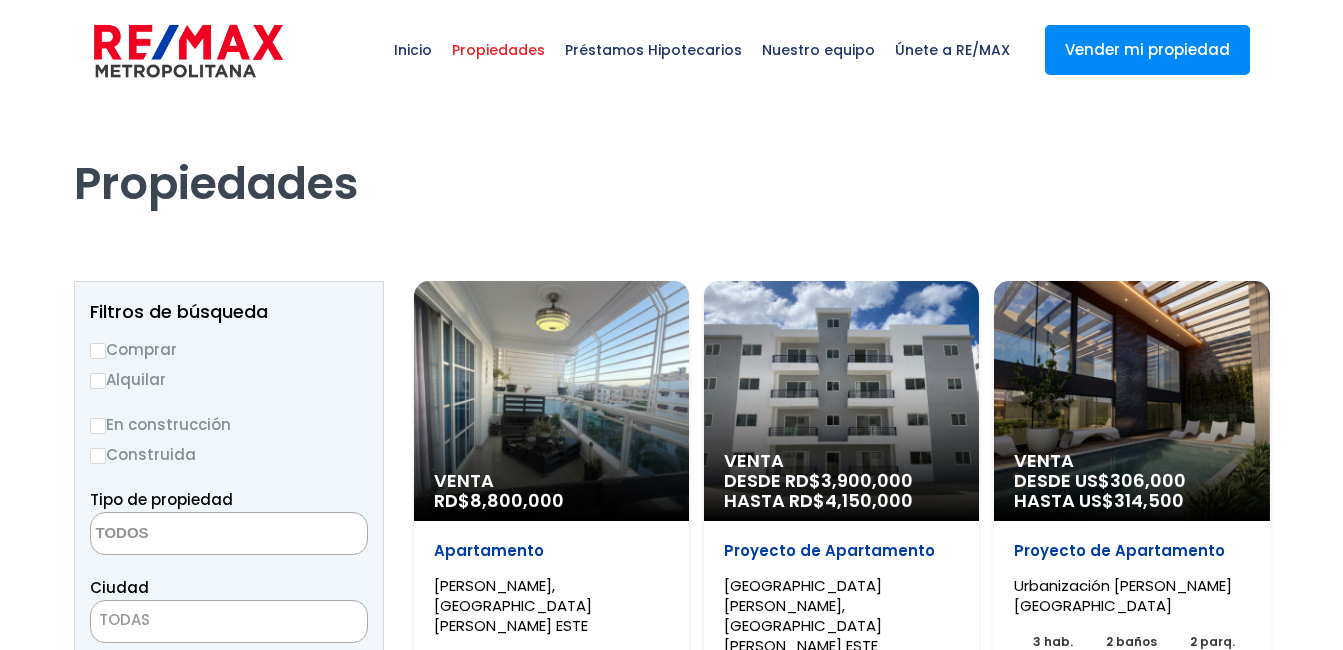 scroll, scrollTop: 0, scrollLeft: 0, axis: both 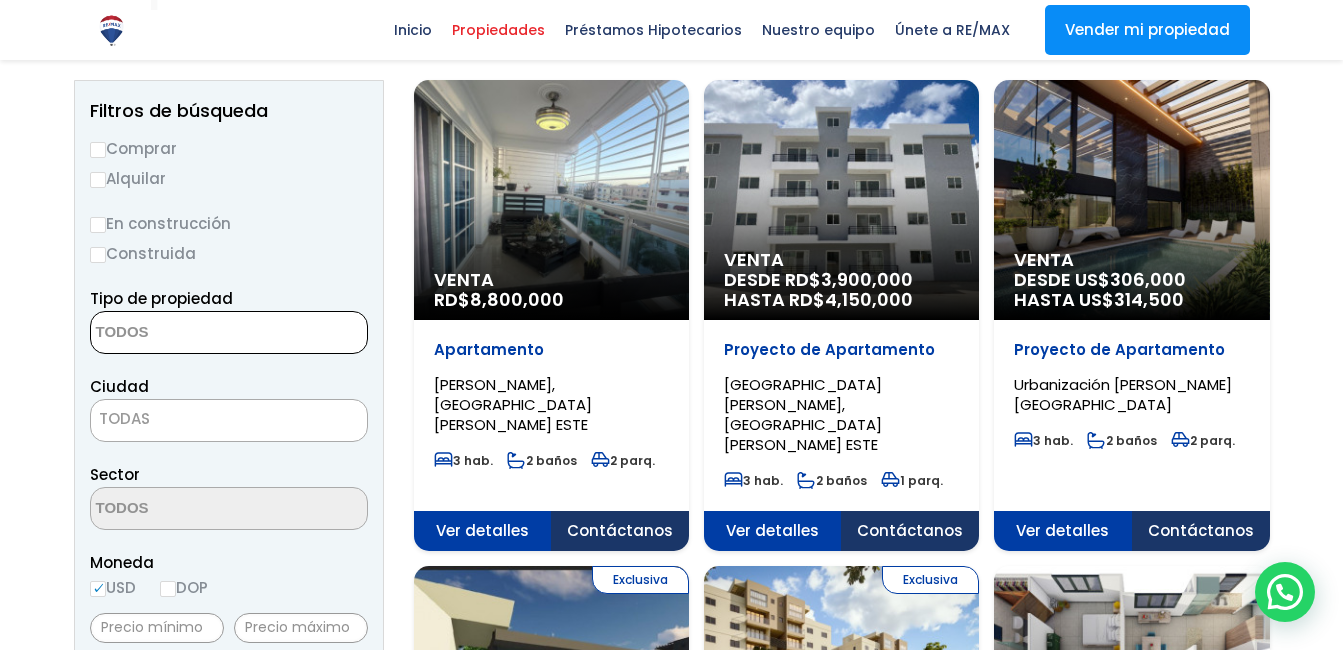 click at bounding box center [188, 333] 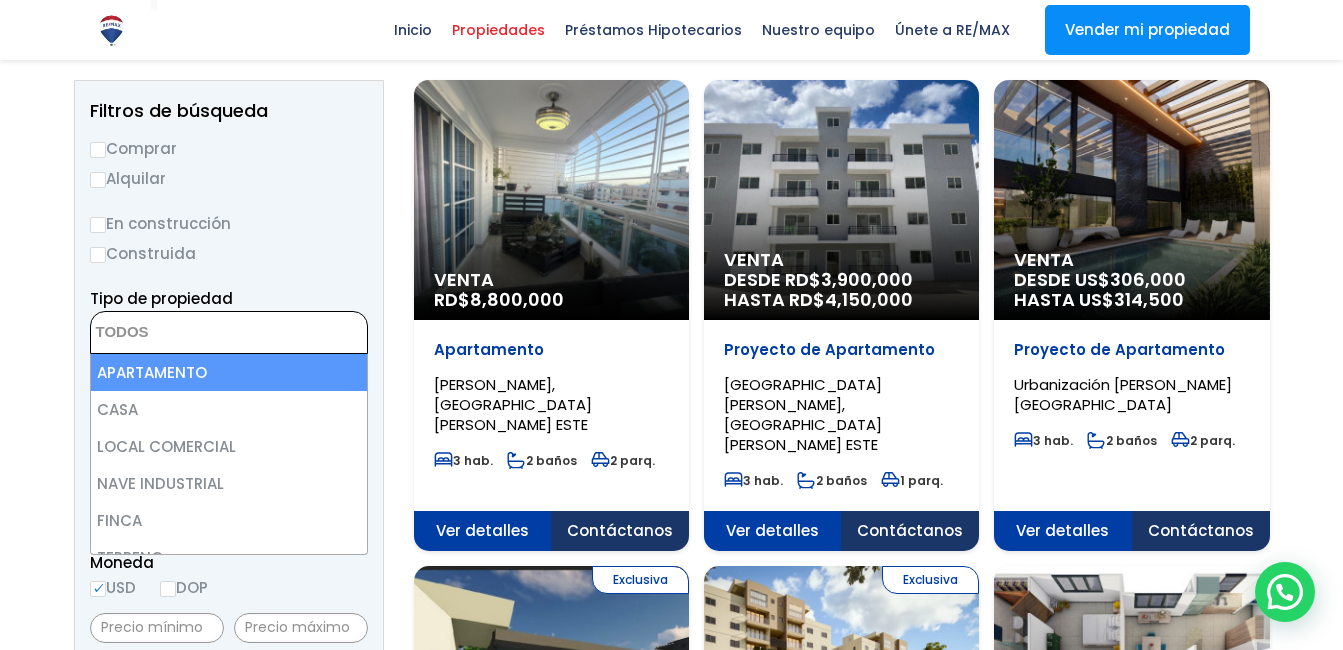 click on "Construida" at bounding box center (229, 253) 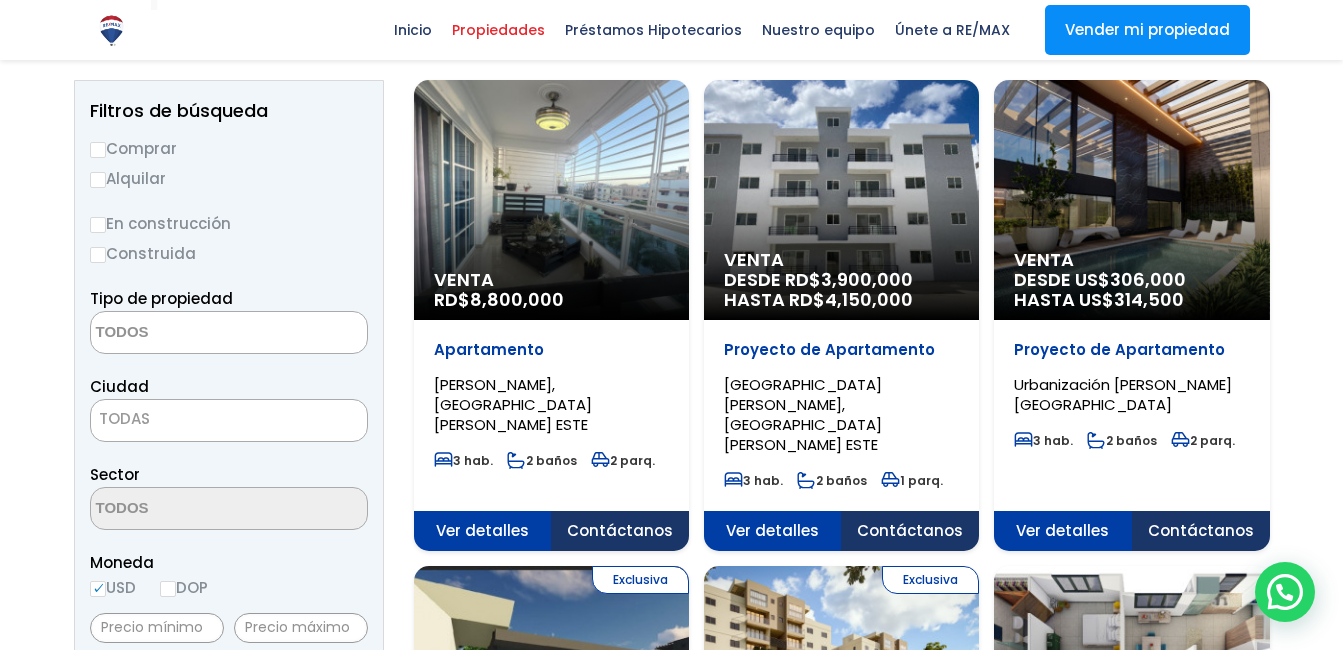 click on "TODAS" at bounding box center [229, 419] 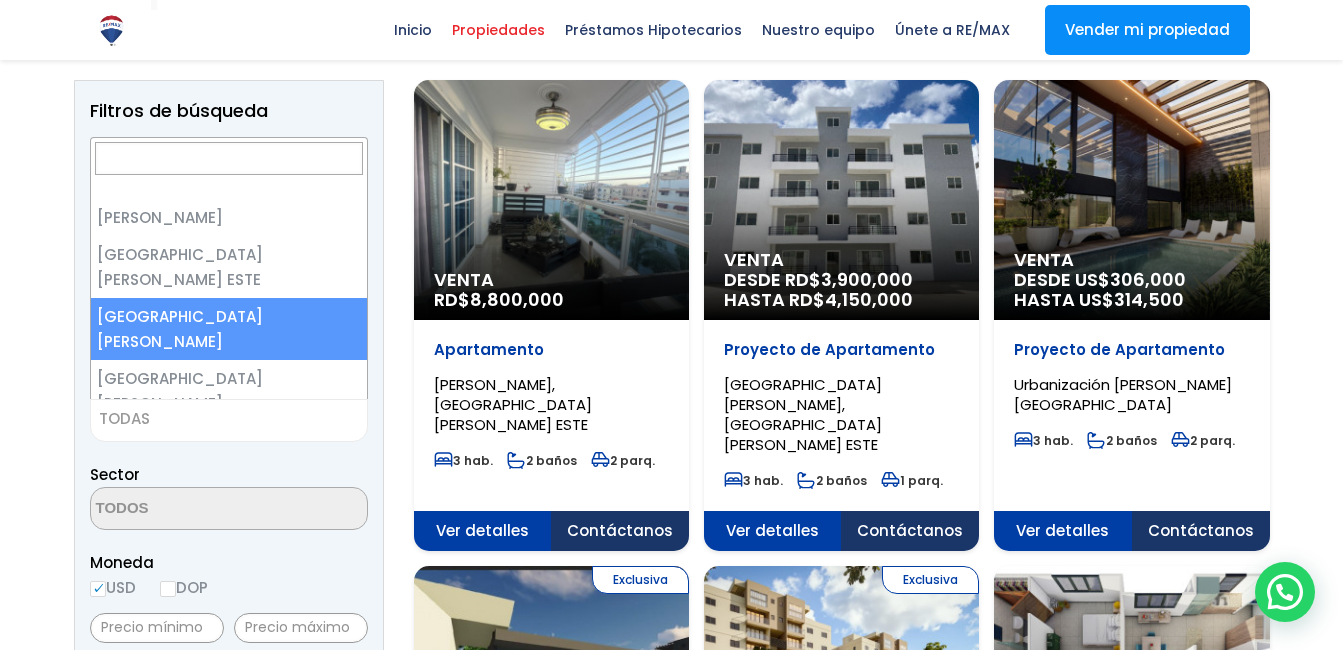 select on "149" 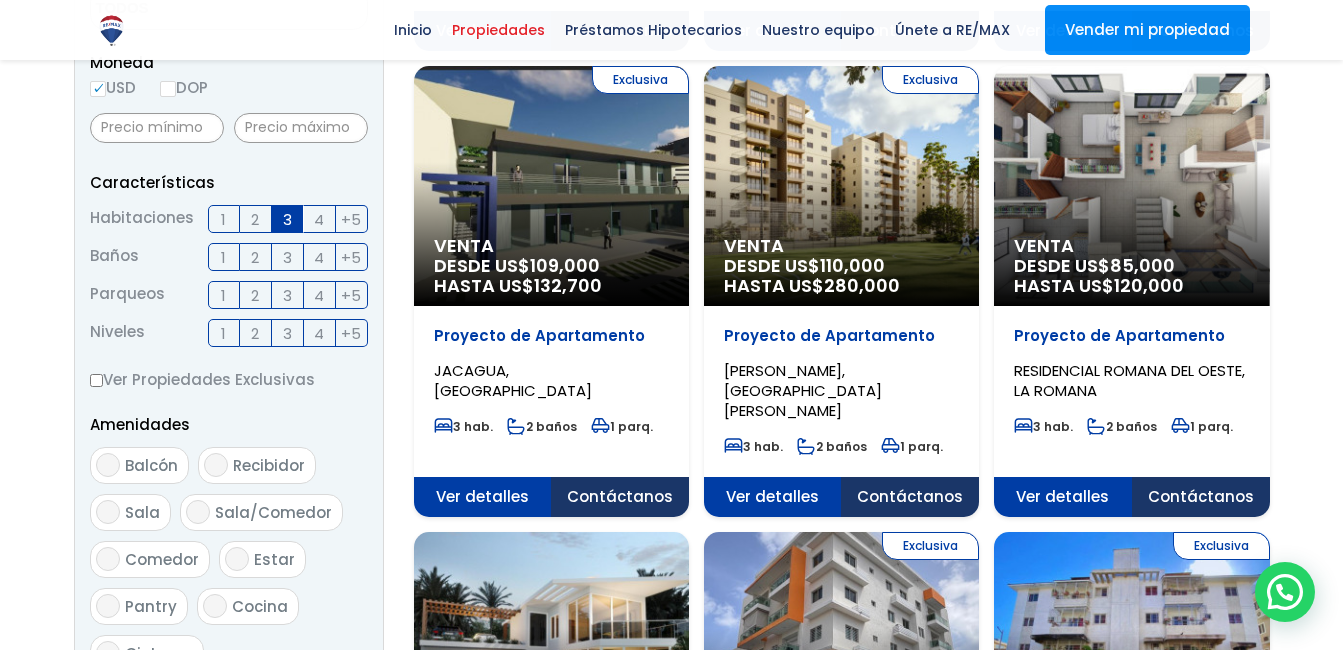 scroll, scrollTop: 1100, scrollLeft: 0, axis: vertical 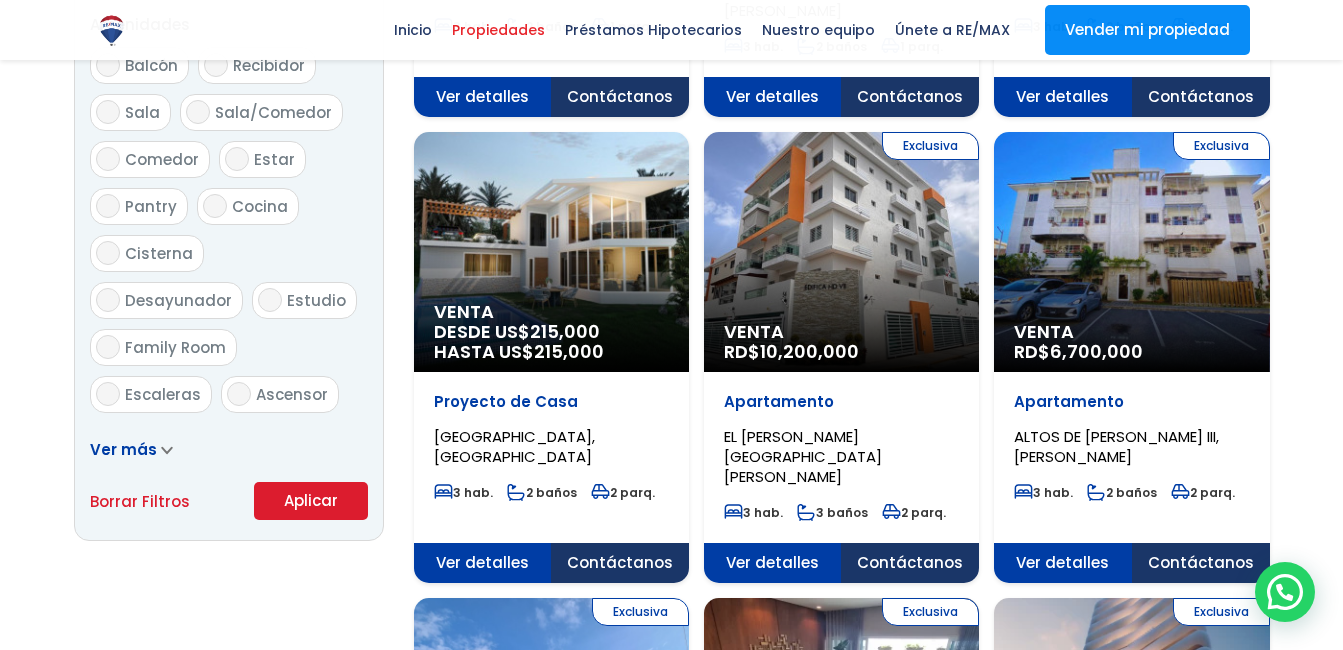 click on "Aplicar" at bounding box center [311, 501] 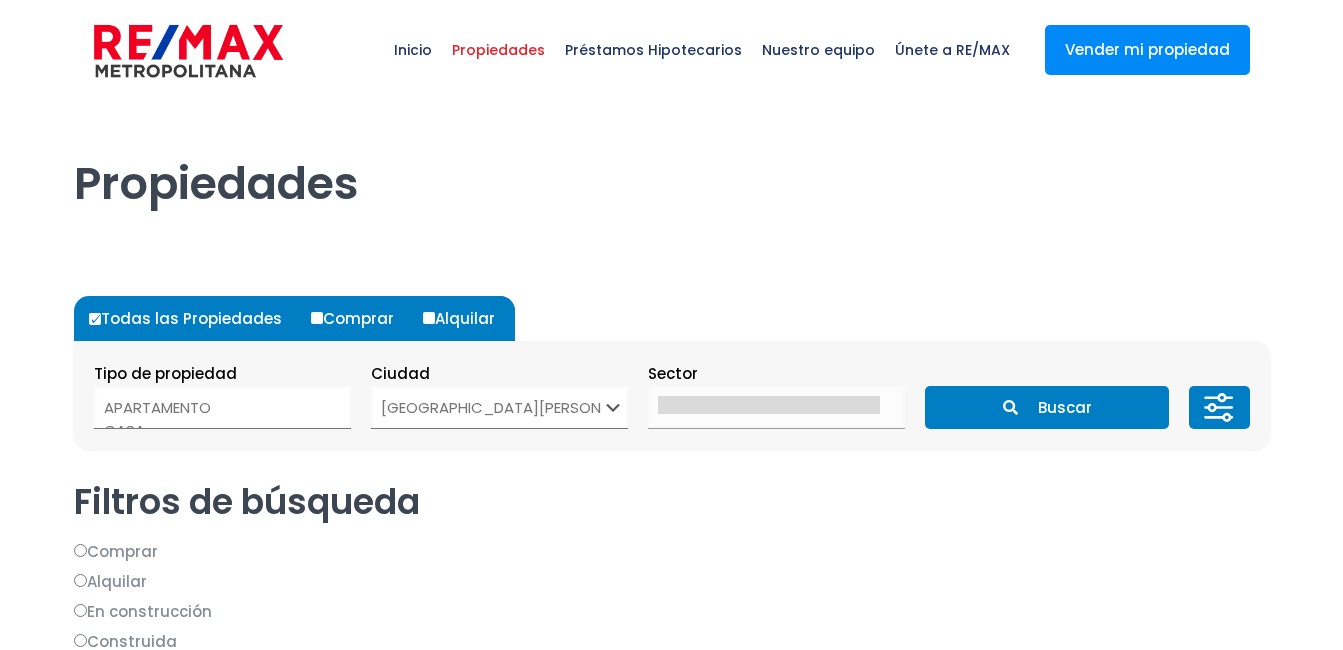 select 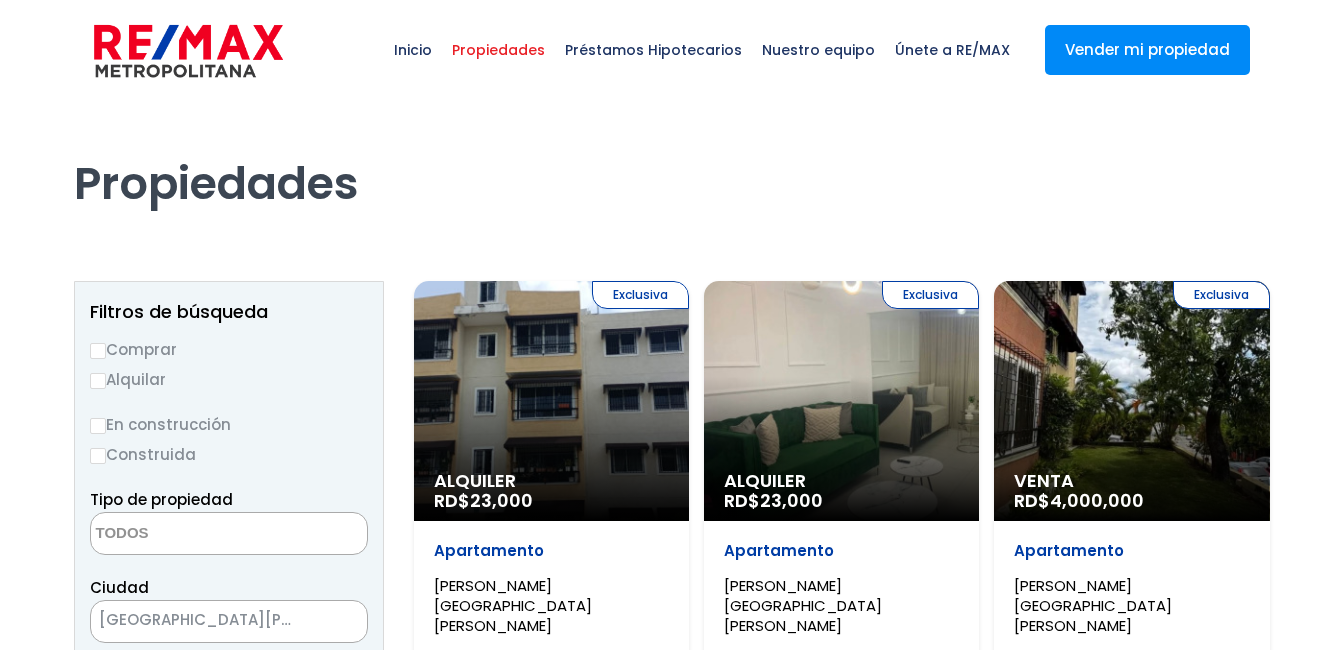 scroll, scrollTop: 0, scrollLeft: 0, axis: both 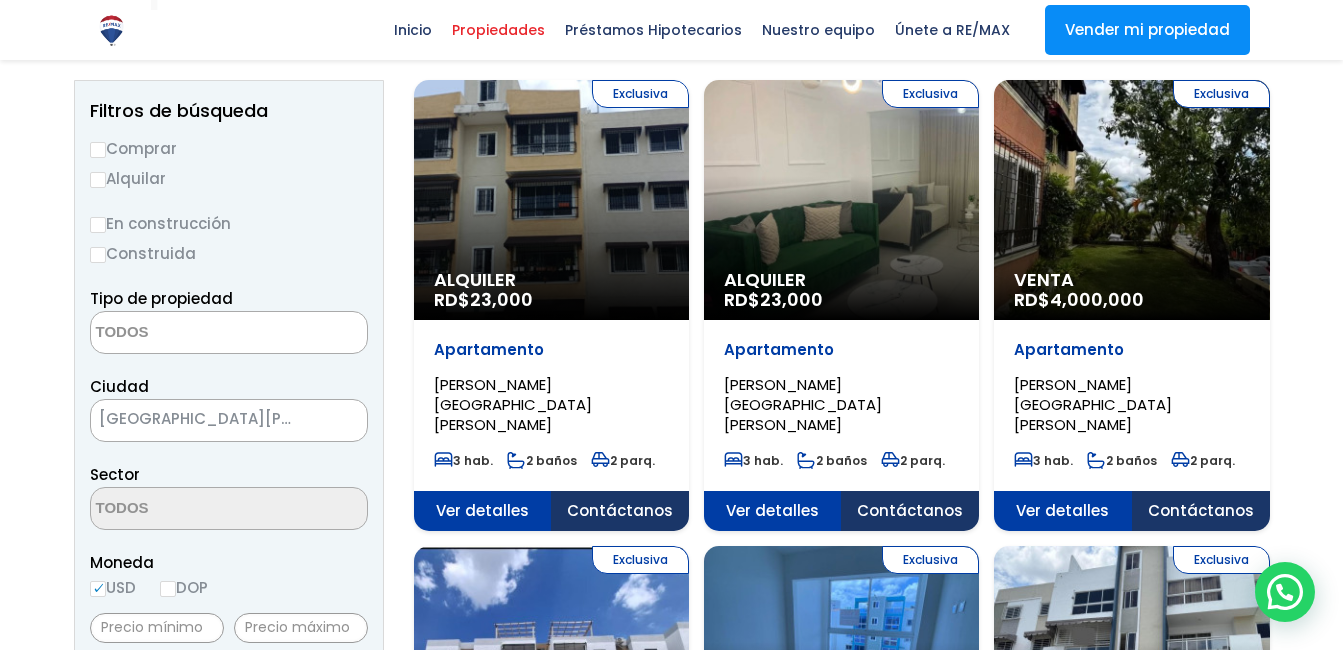 click on "Exclusiva
Venta
RD$  4,000,000" at bounding box center (551, 200) 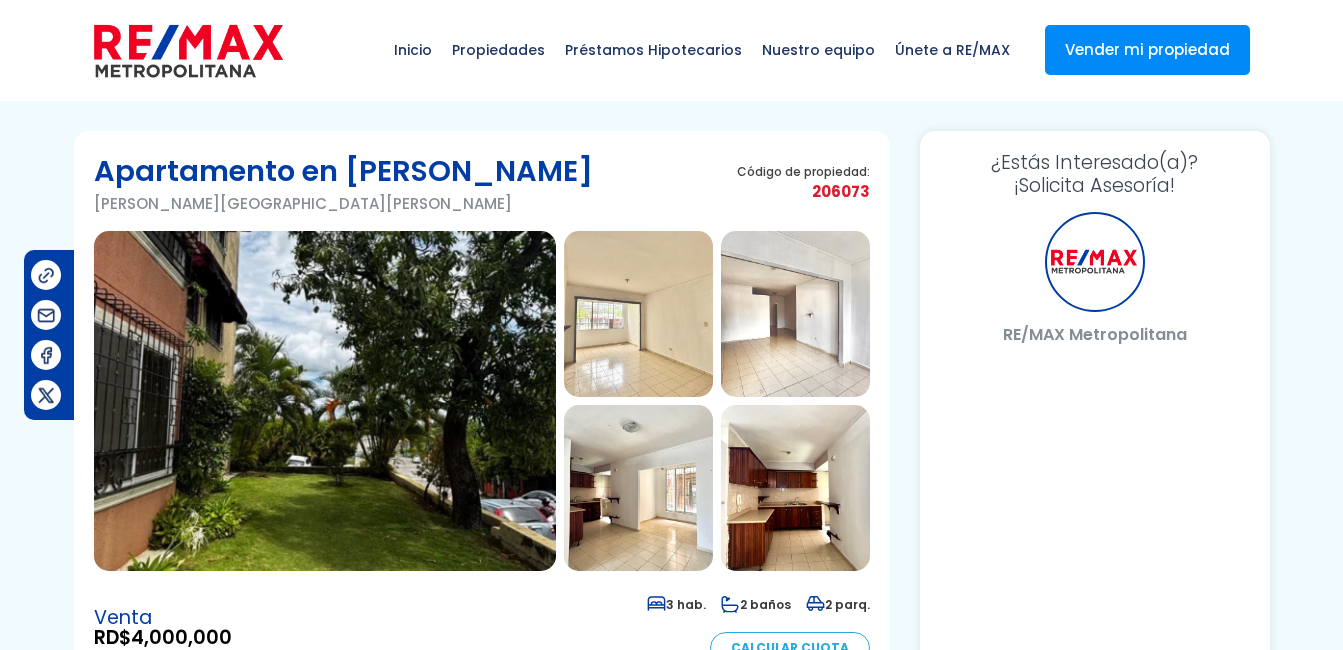scroll, scrollTop: 0, scrollLeft: 0, axis: both 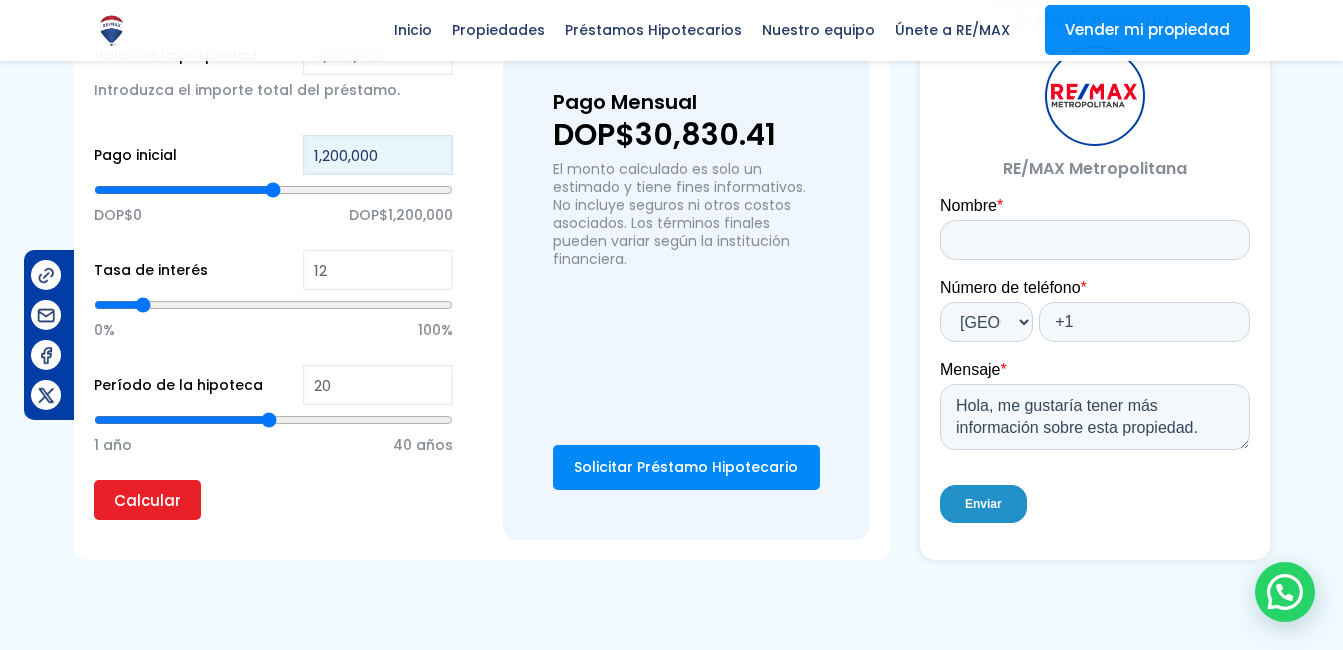 click on "1,200,000" at bounding box center (378, 155) 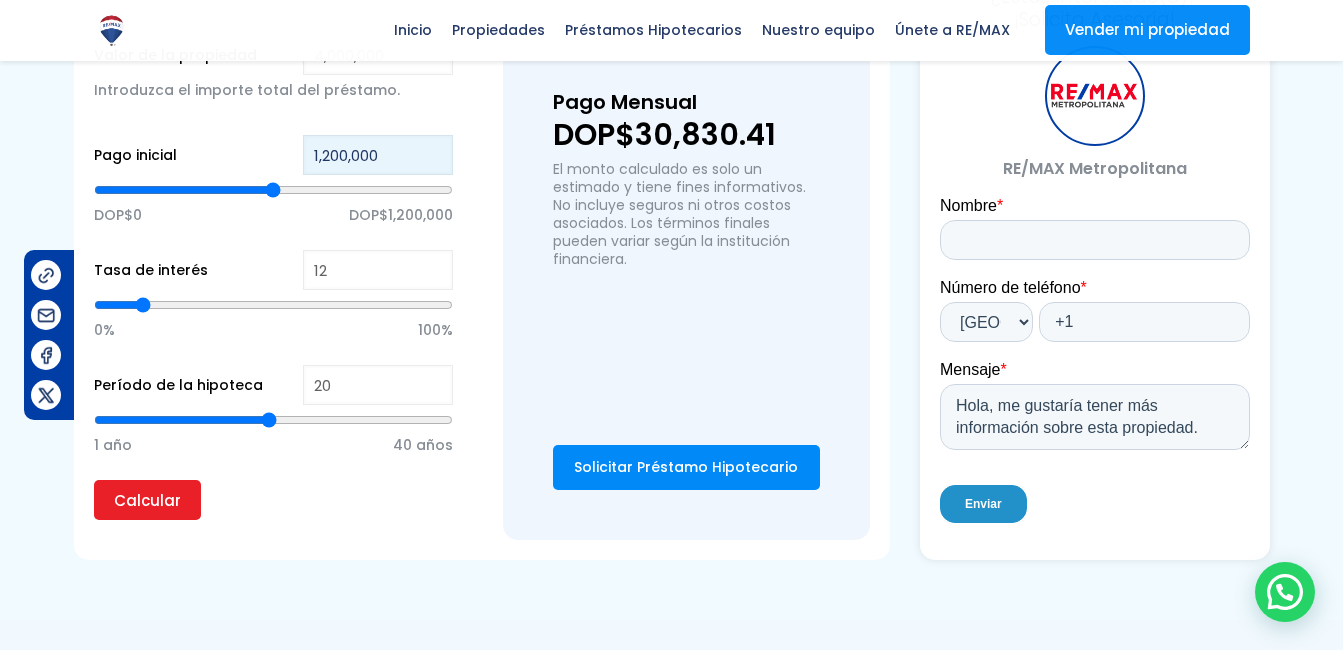 type on "100,000" 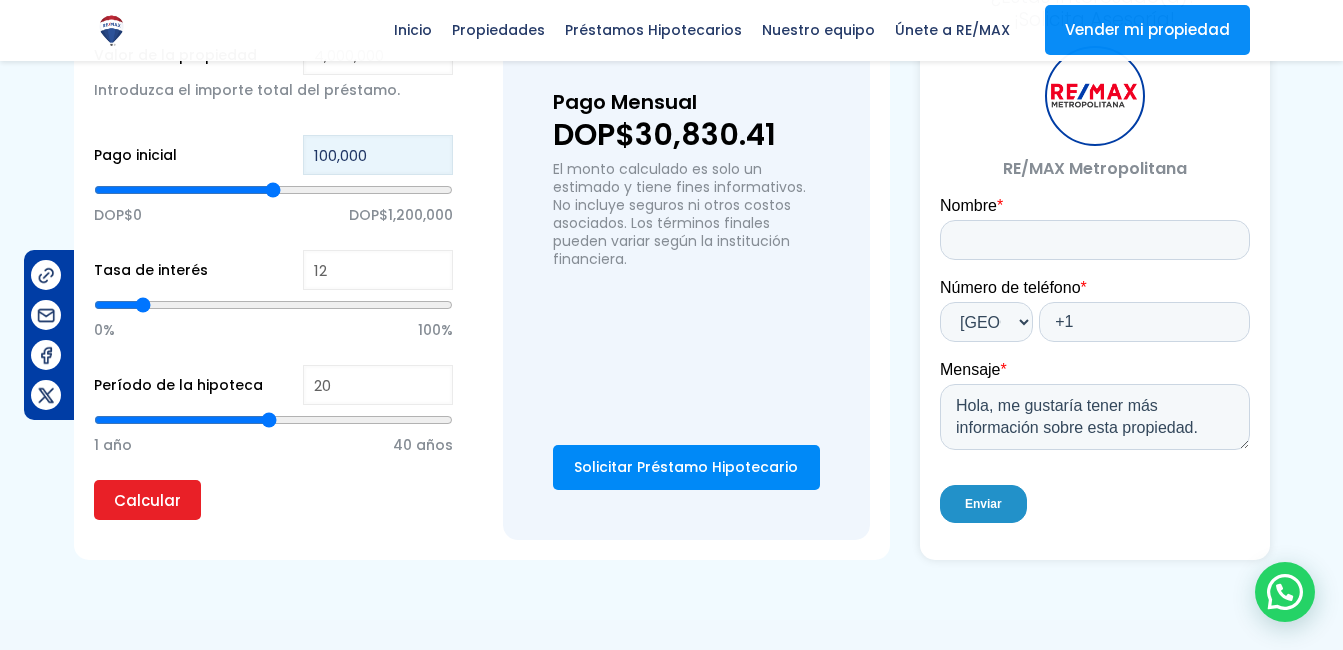 type on "100000" 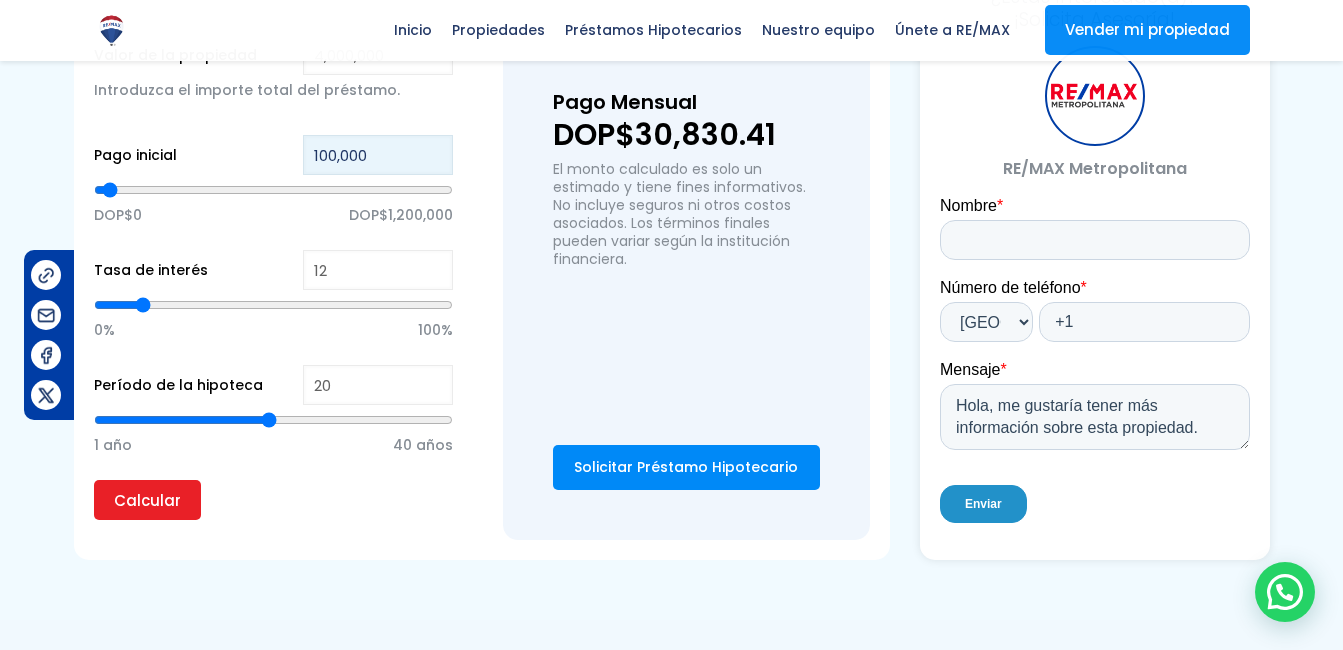 scroll, scrollTop: 1499, scrollLeft: 0, axis: vertical 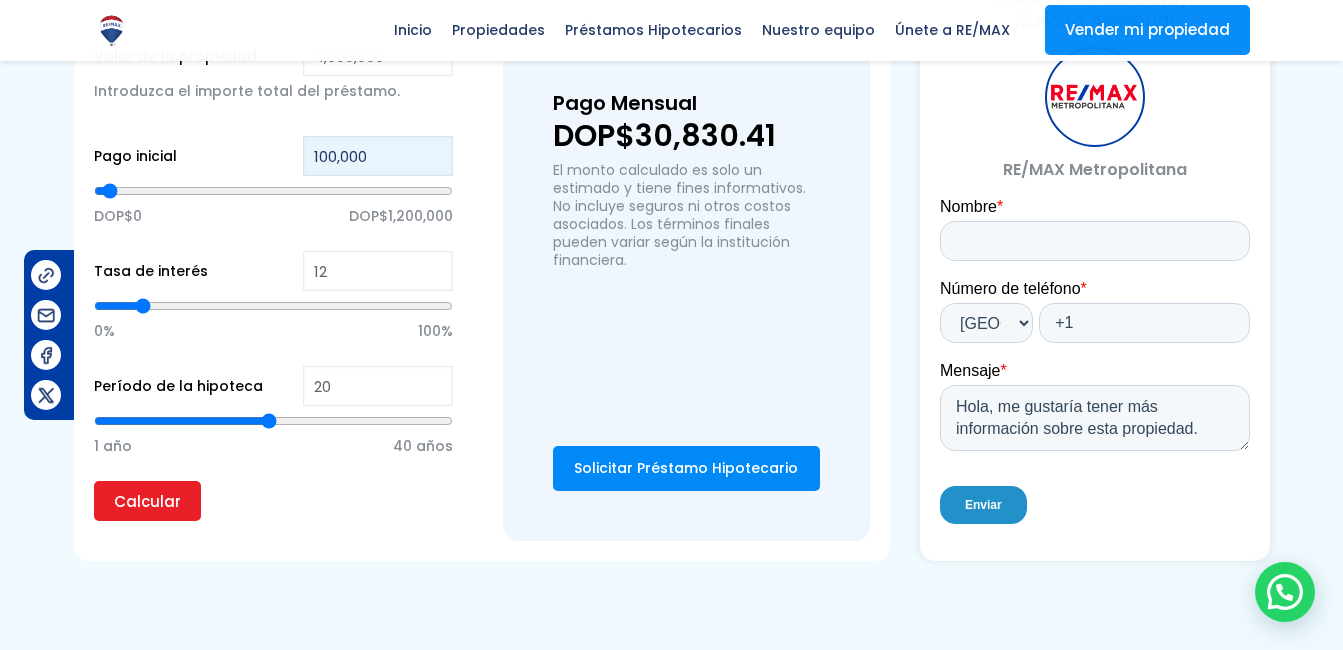 type on "1,000,000" 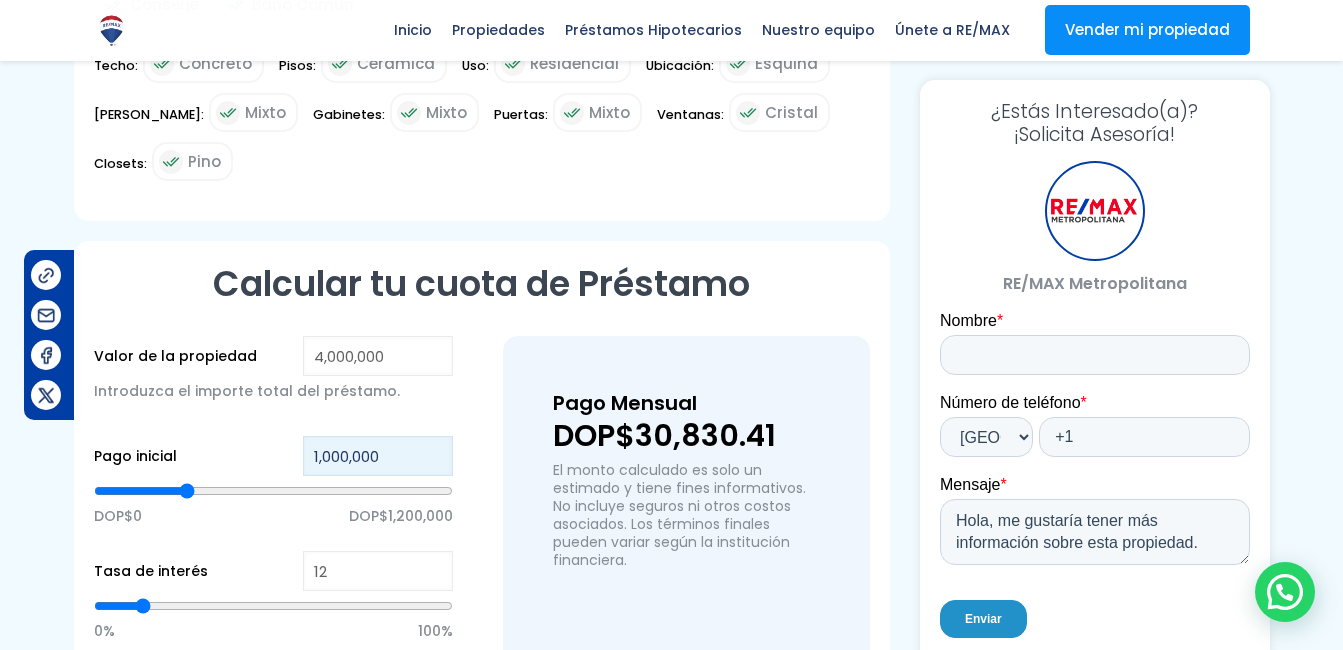 scroll, scrollTop: 1399, scrollLeft: 0, axis: vertical 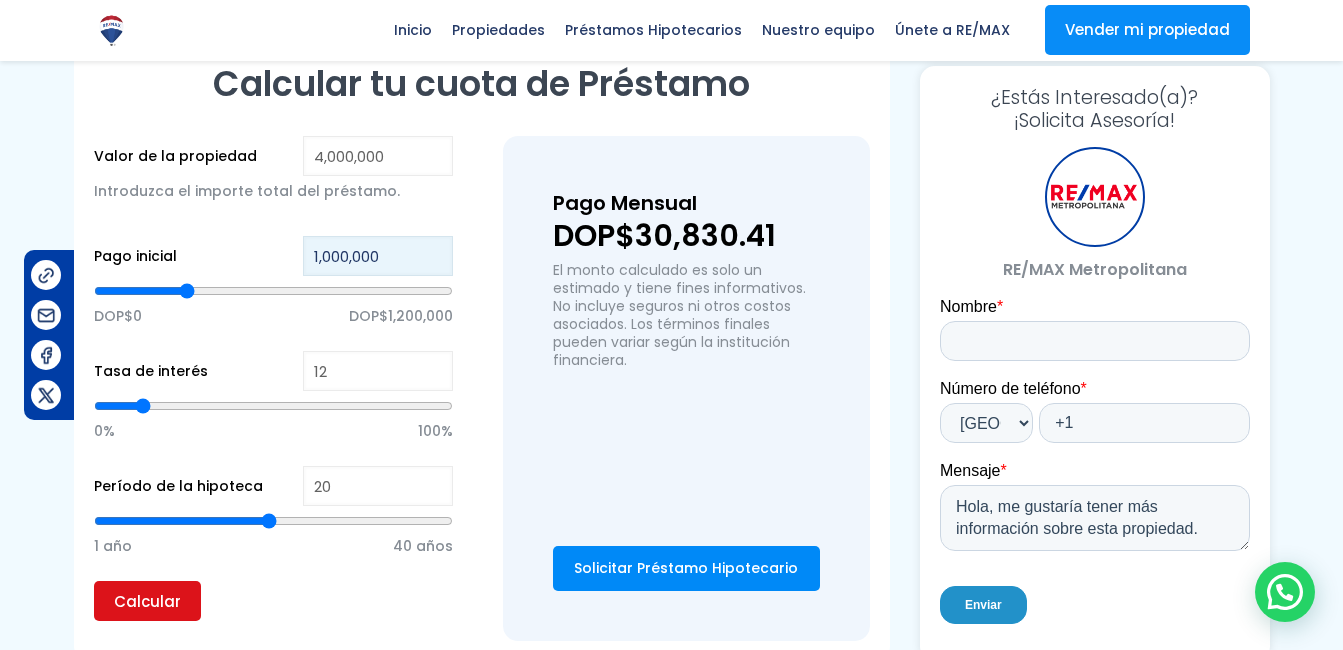 type on "1,000,000" 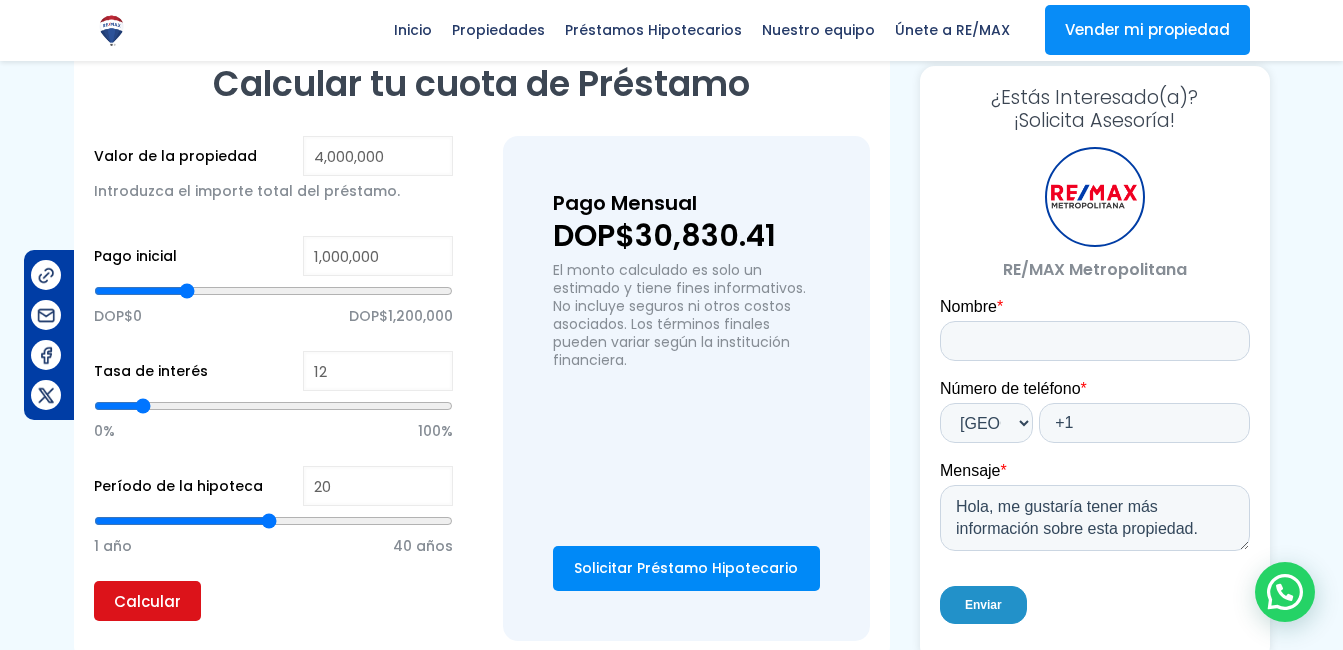 click on "Calcular" at bounding box center [147, 601] 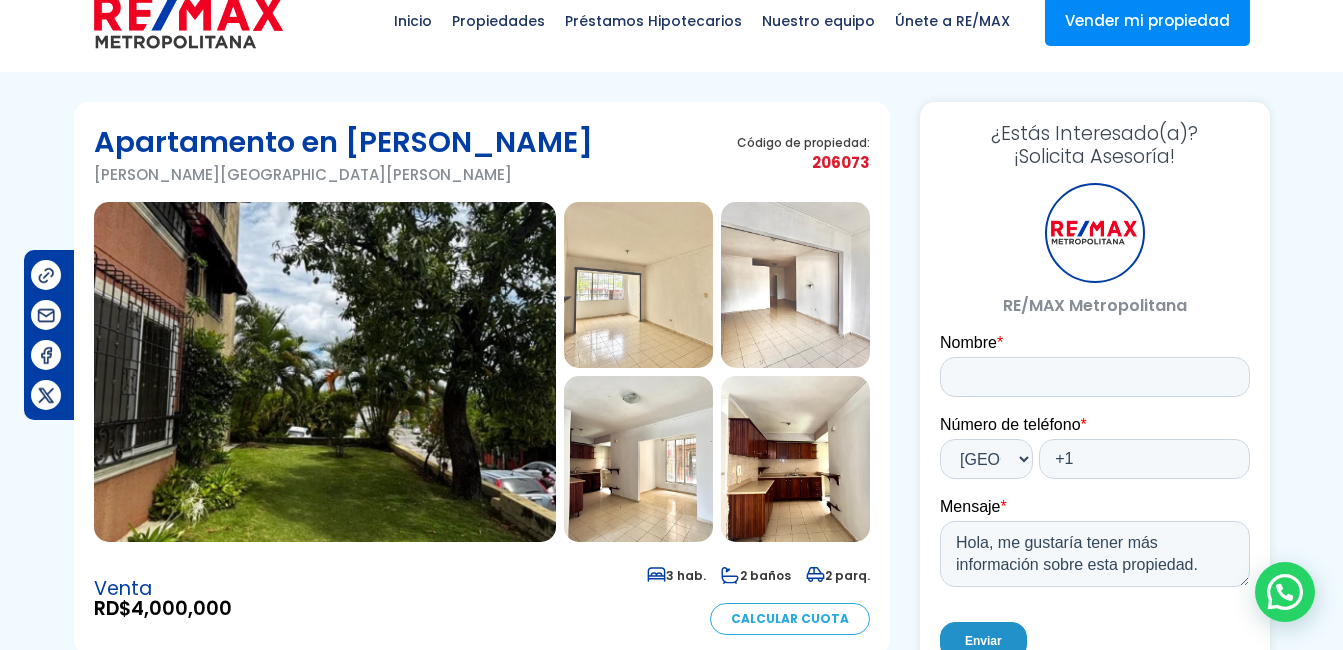 scroll, scrollTop: 0, scrollLeft: 0, axis: both 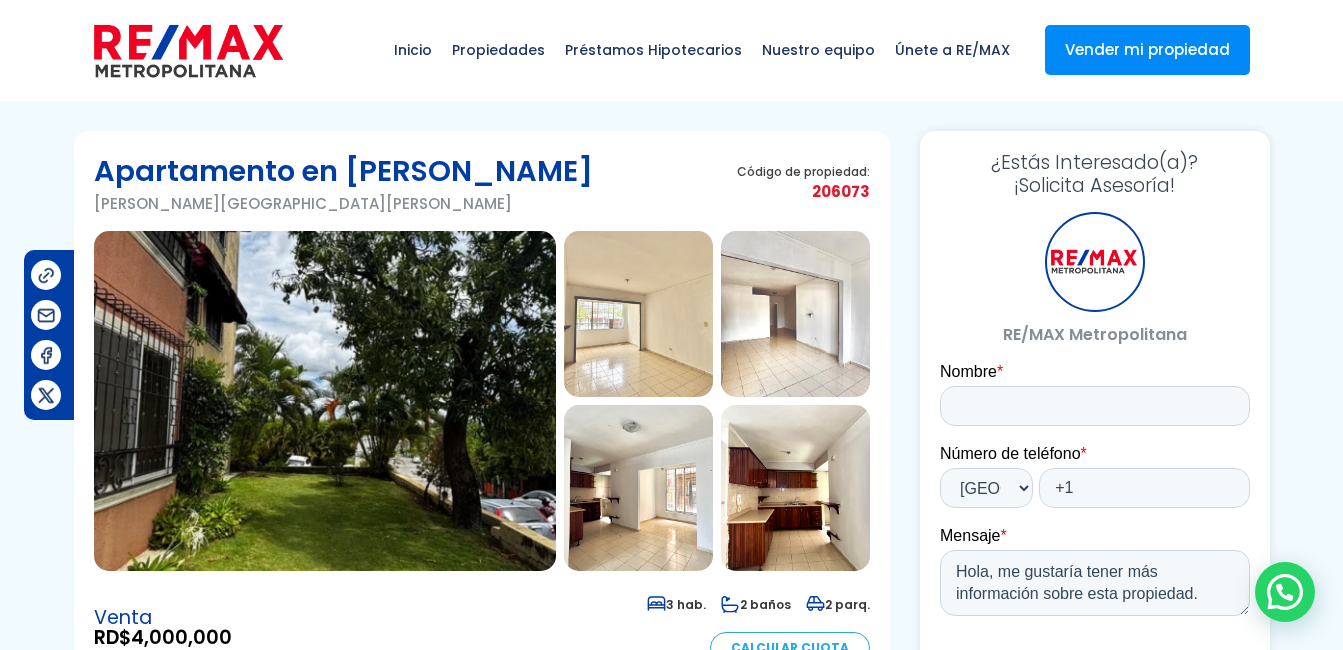 click at bounding box center (325, 401) 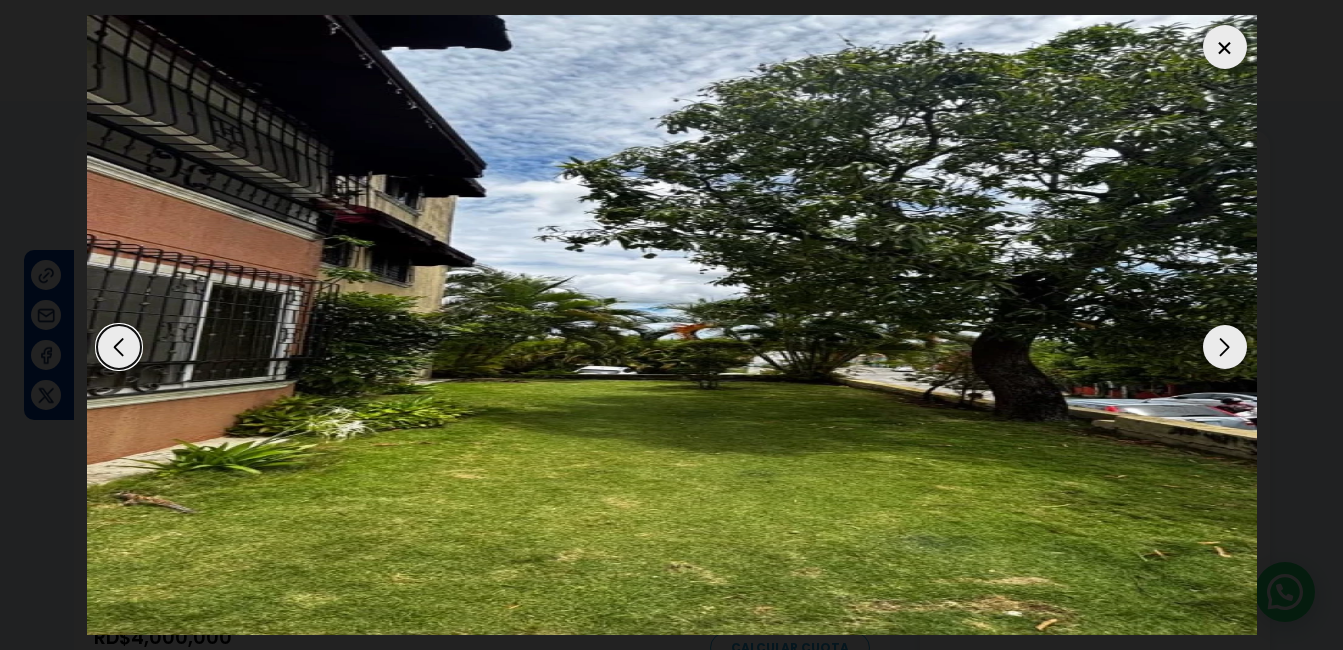 click at bounding box center (1225, 347) 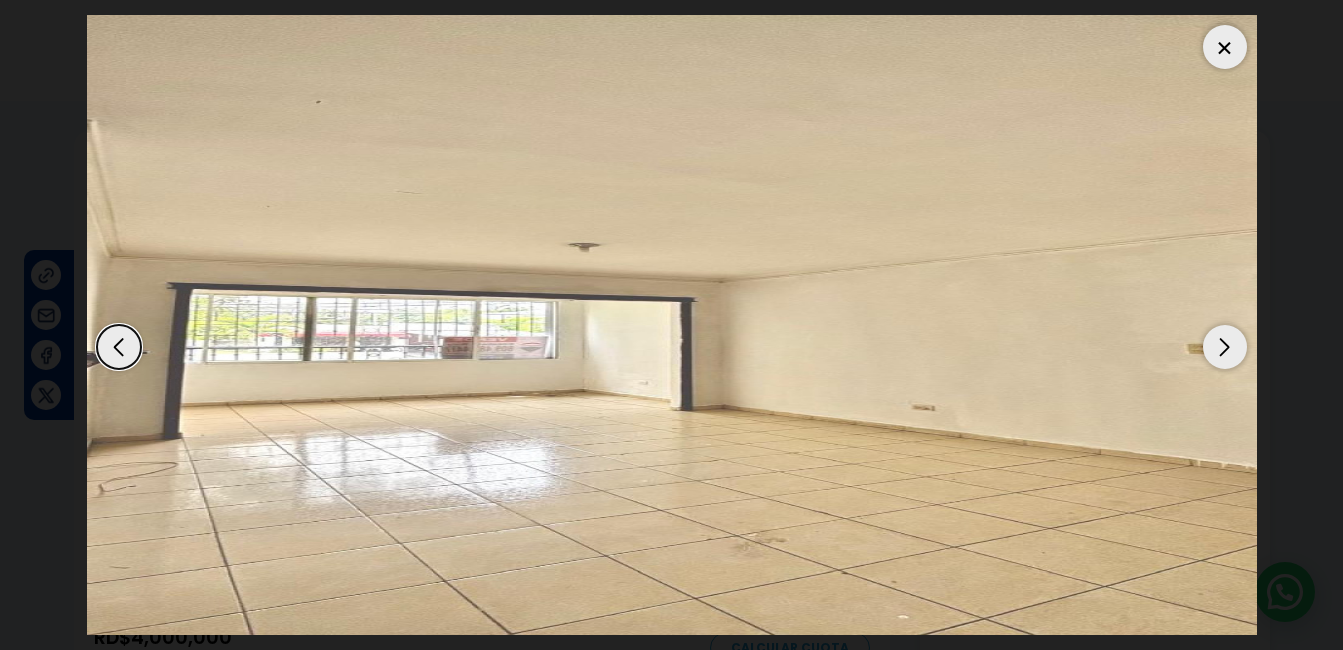 click at bounding box center [1225, 347] 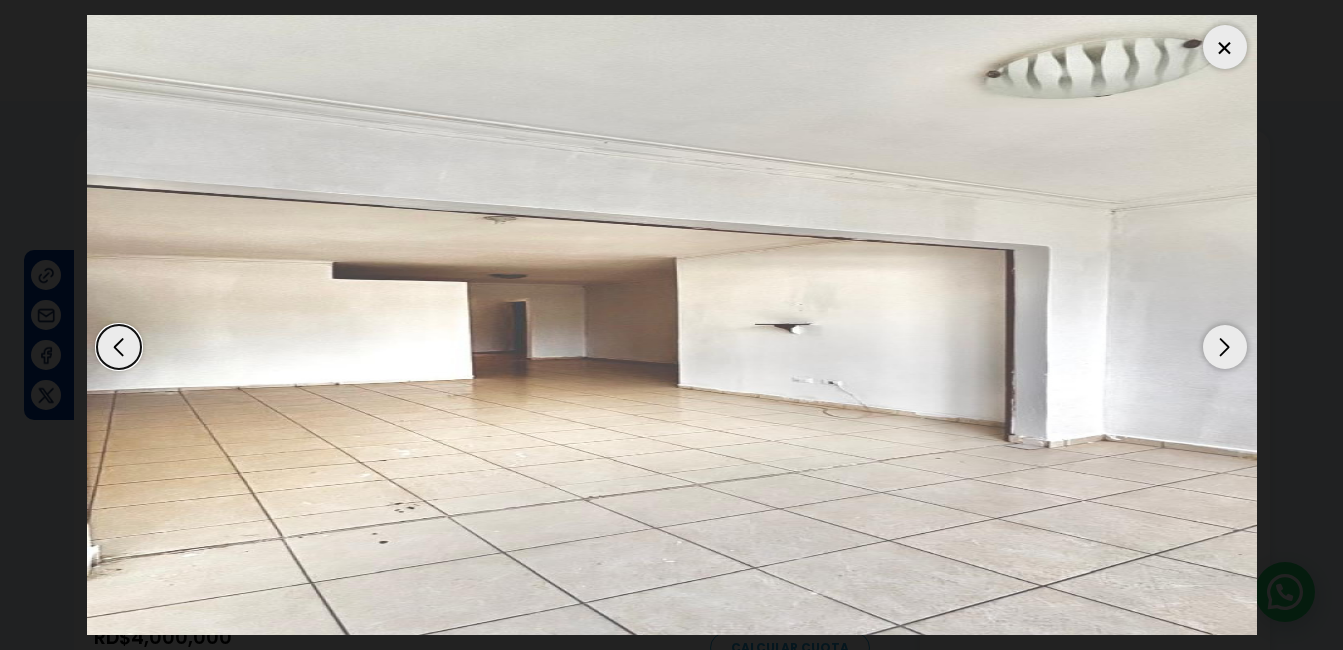 click at bounding box center [1225, 347] 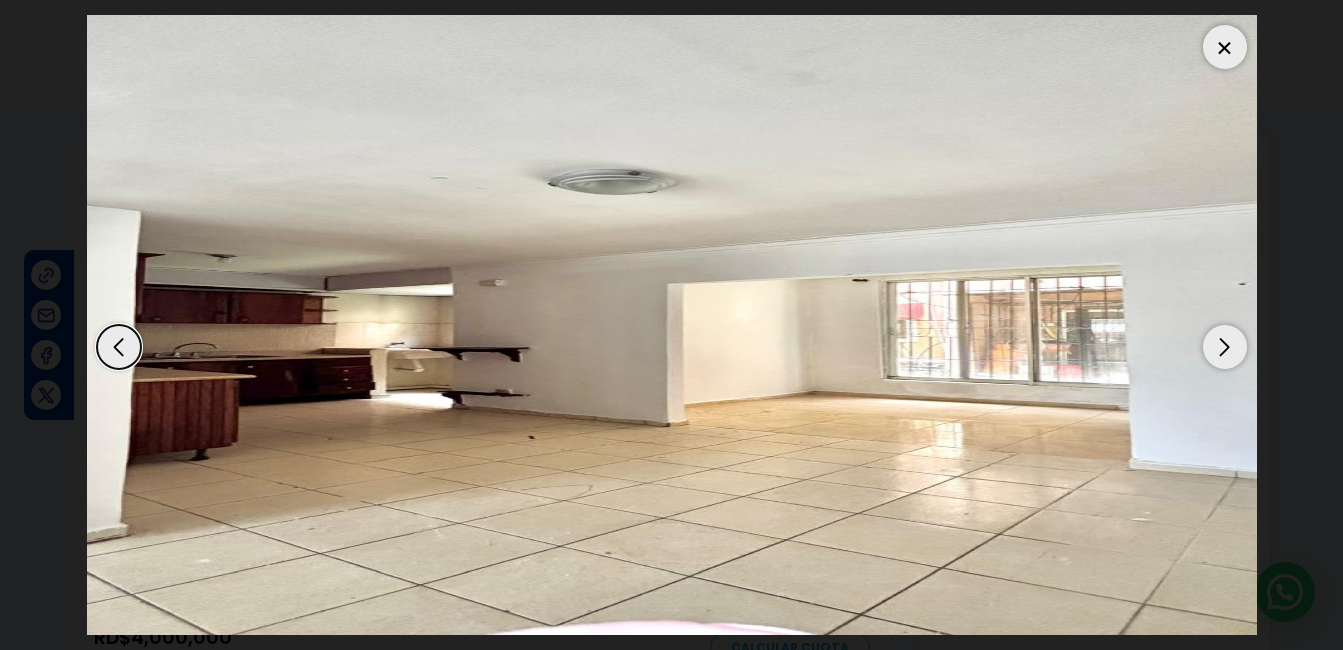 click at bounding box center [1225, 347] 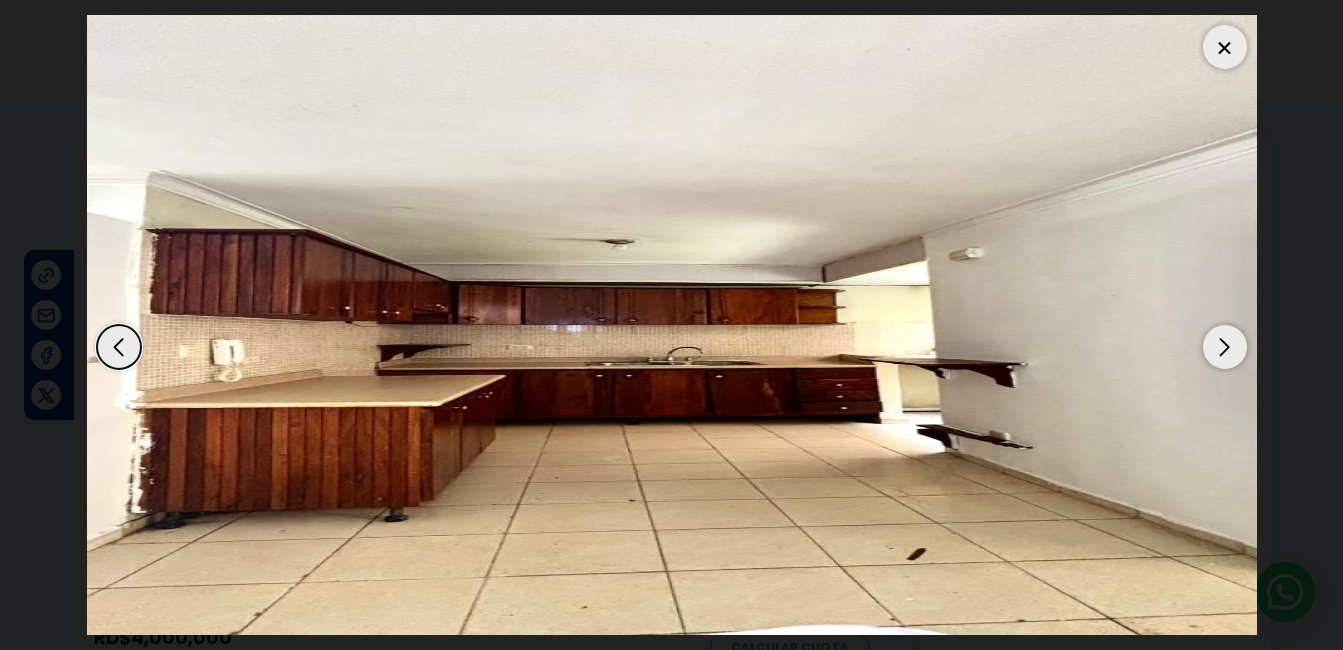 click at bounding box center (119, 347) 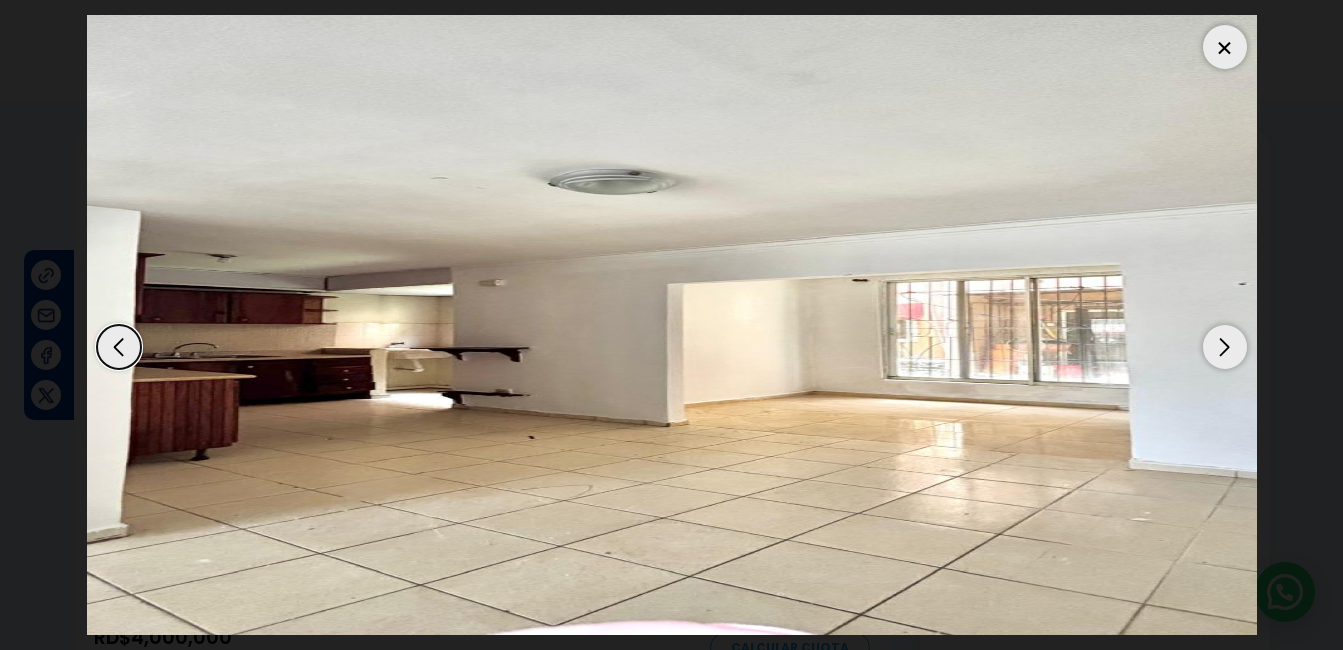 click at bounding box center (1225, 347) 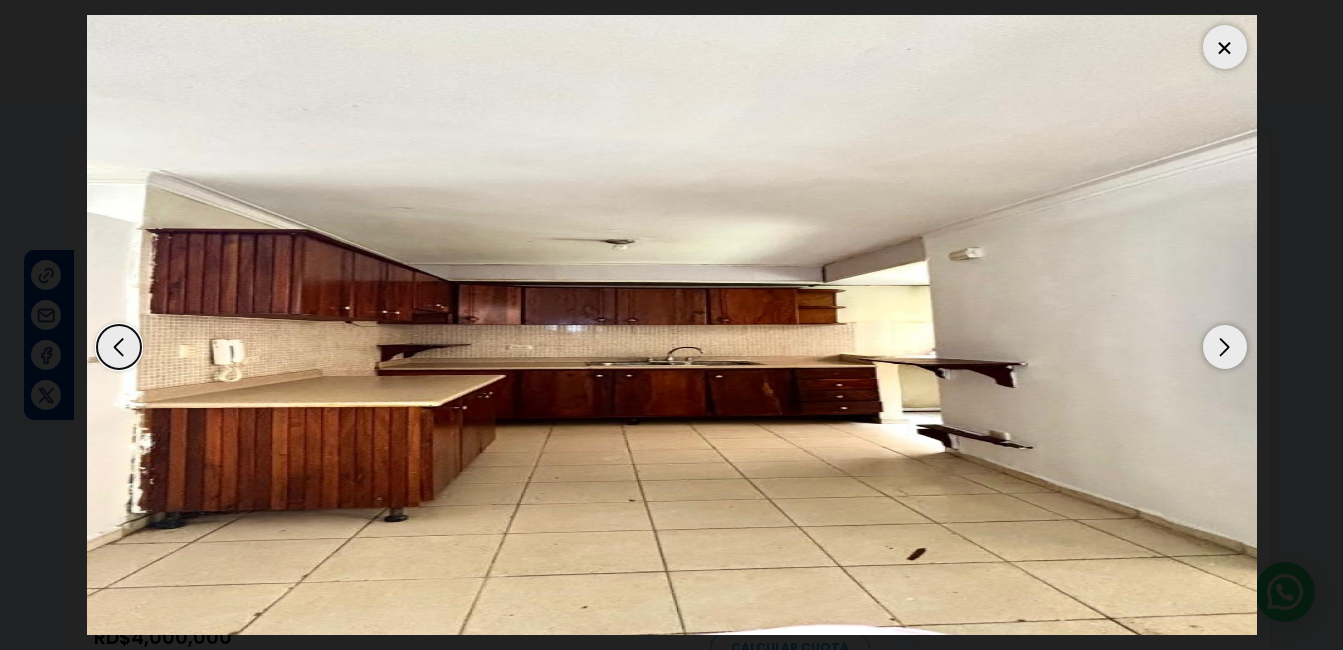 click at bounding box center [1225, 347] 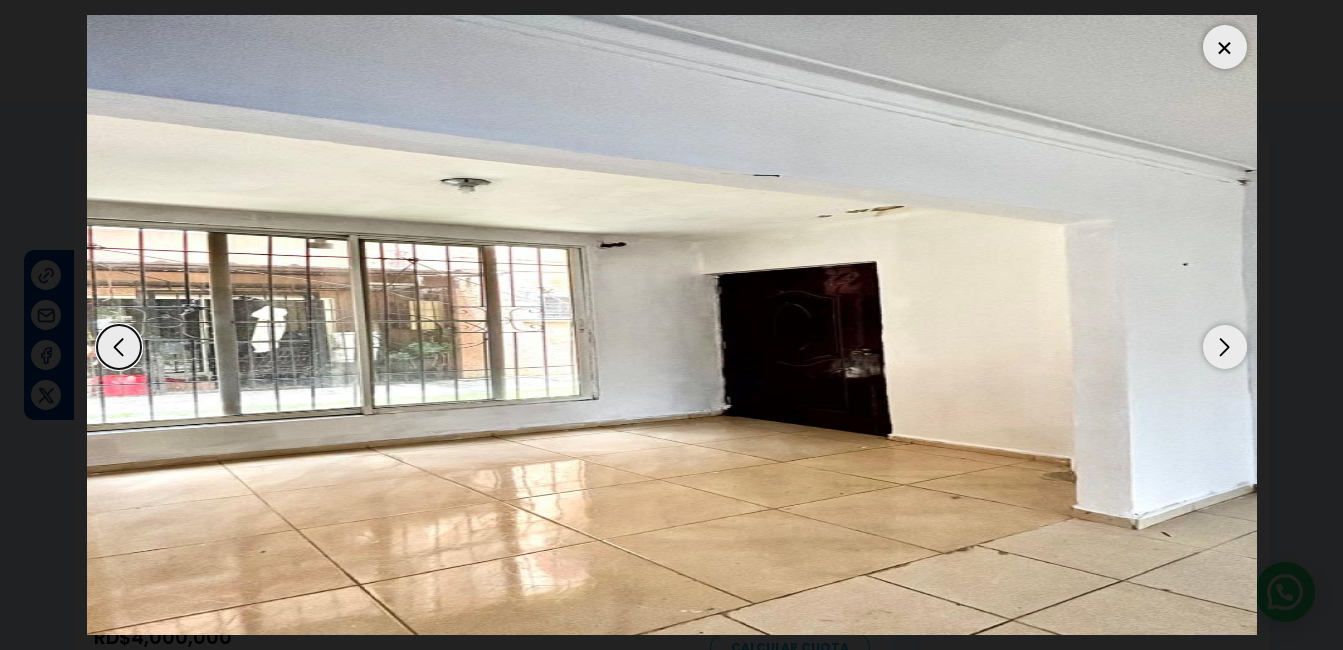 click at bounding box center [1225, 347] 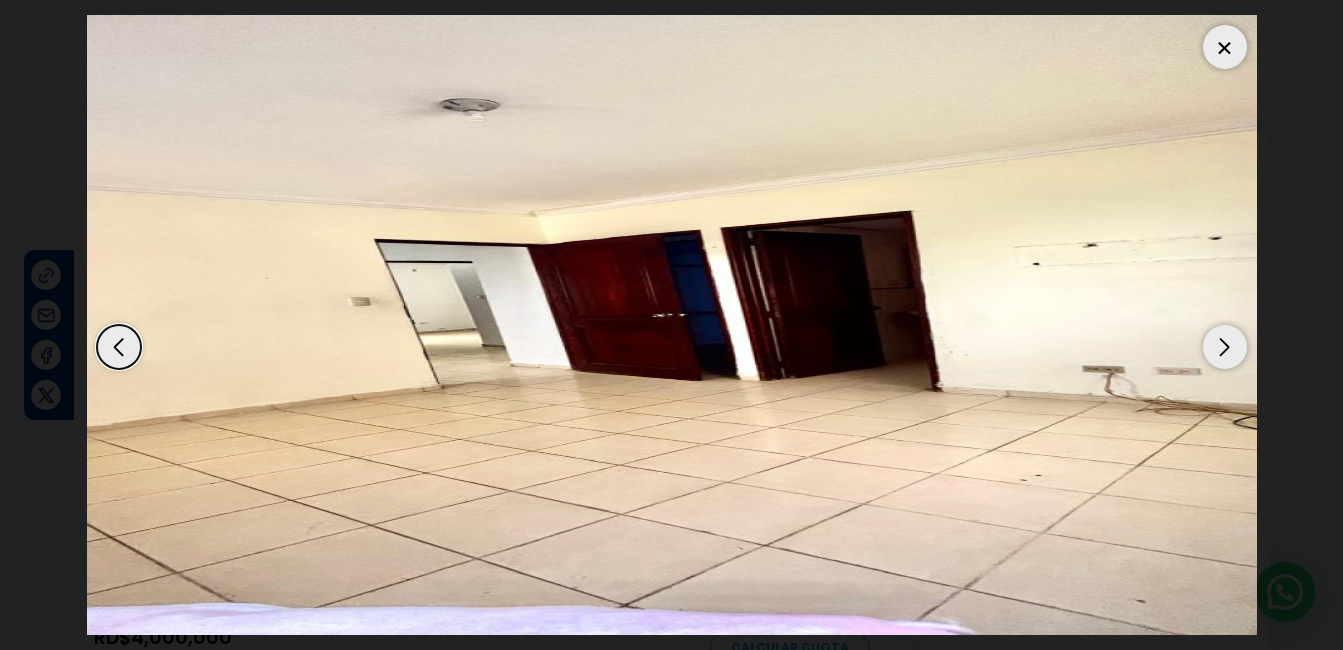 click at bounding box center (1225, 347) 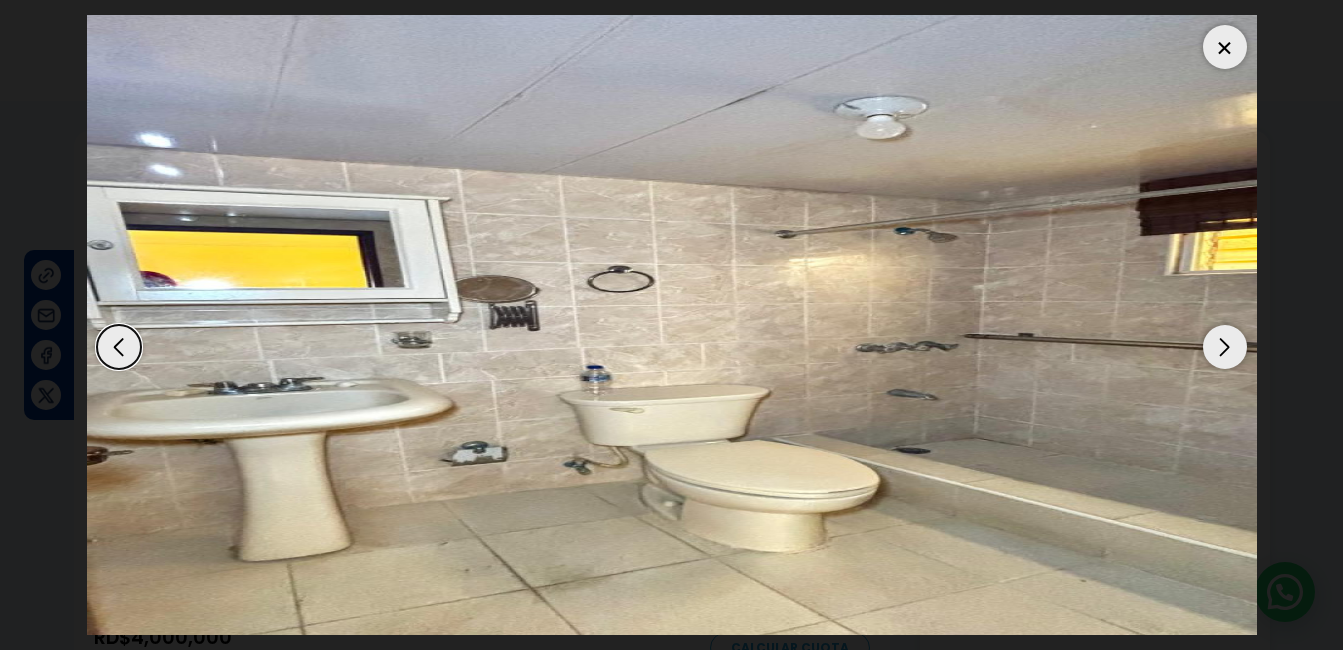click at bounding box center (1225, 347) 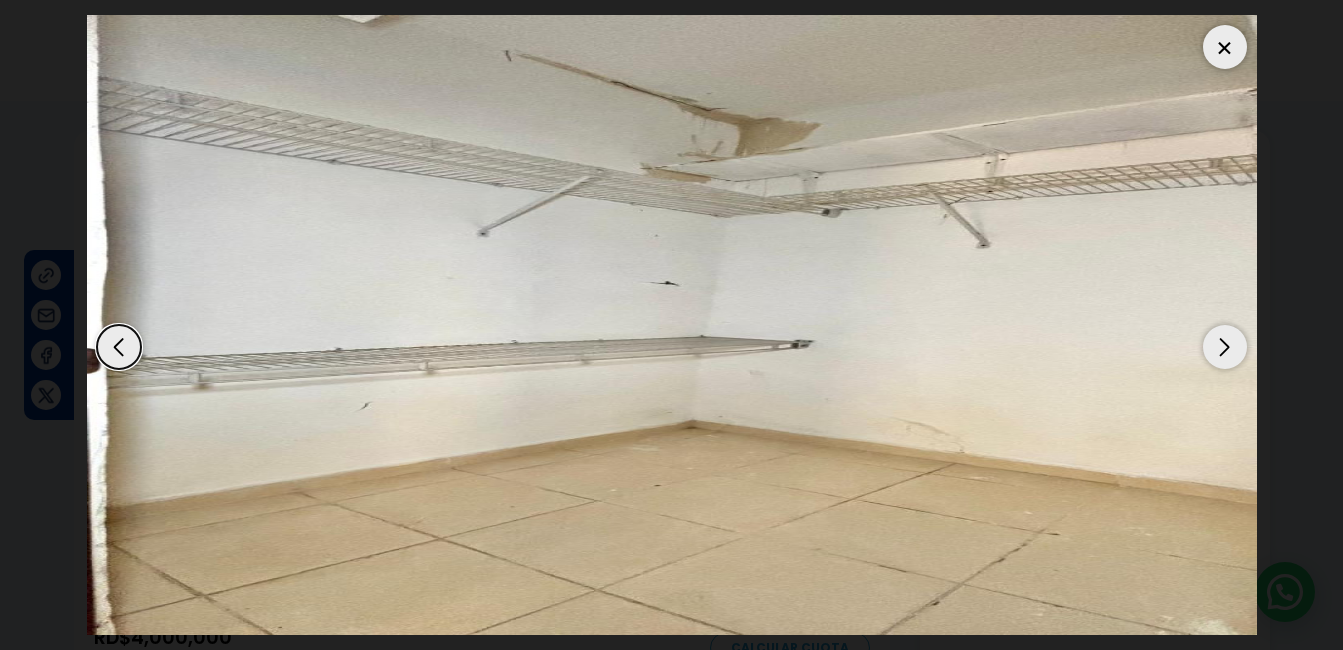 click at bounding box center [1225, 347] 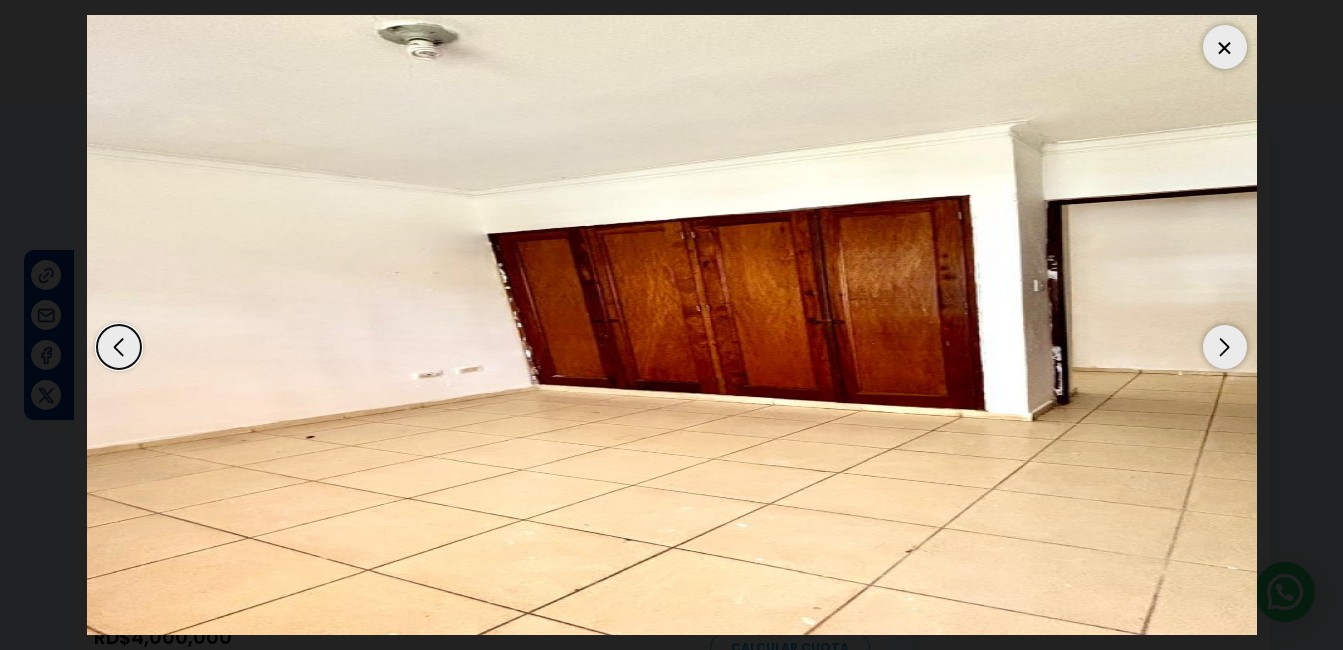 click at bounding box center [1225, 347] 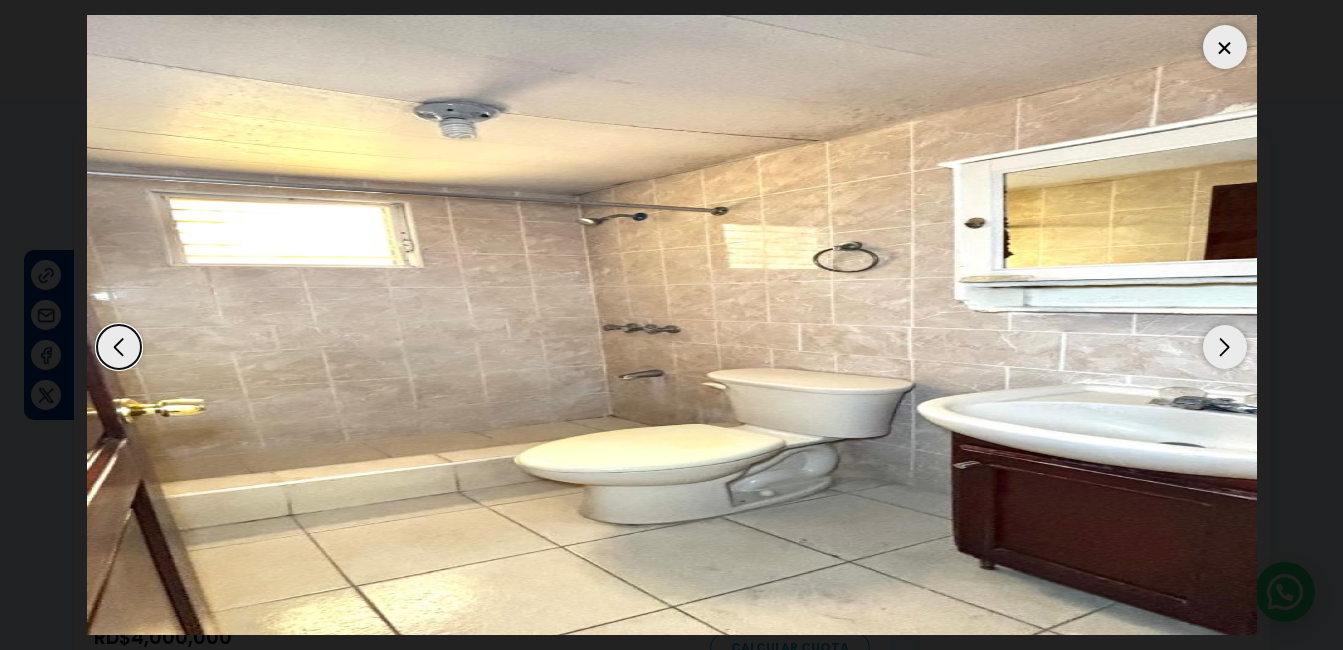 click at bounding box center [1225, 47] 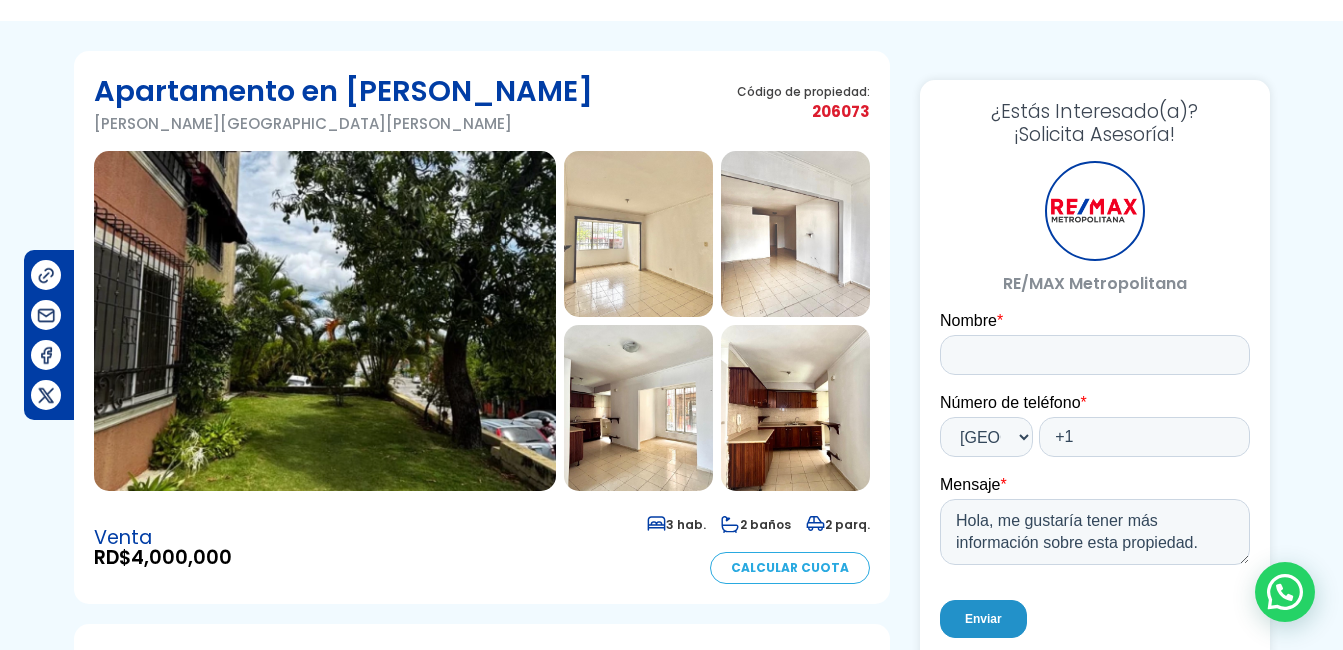 scroll, scrollTop: 0, scrollLeft: 0, axis: both 